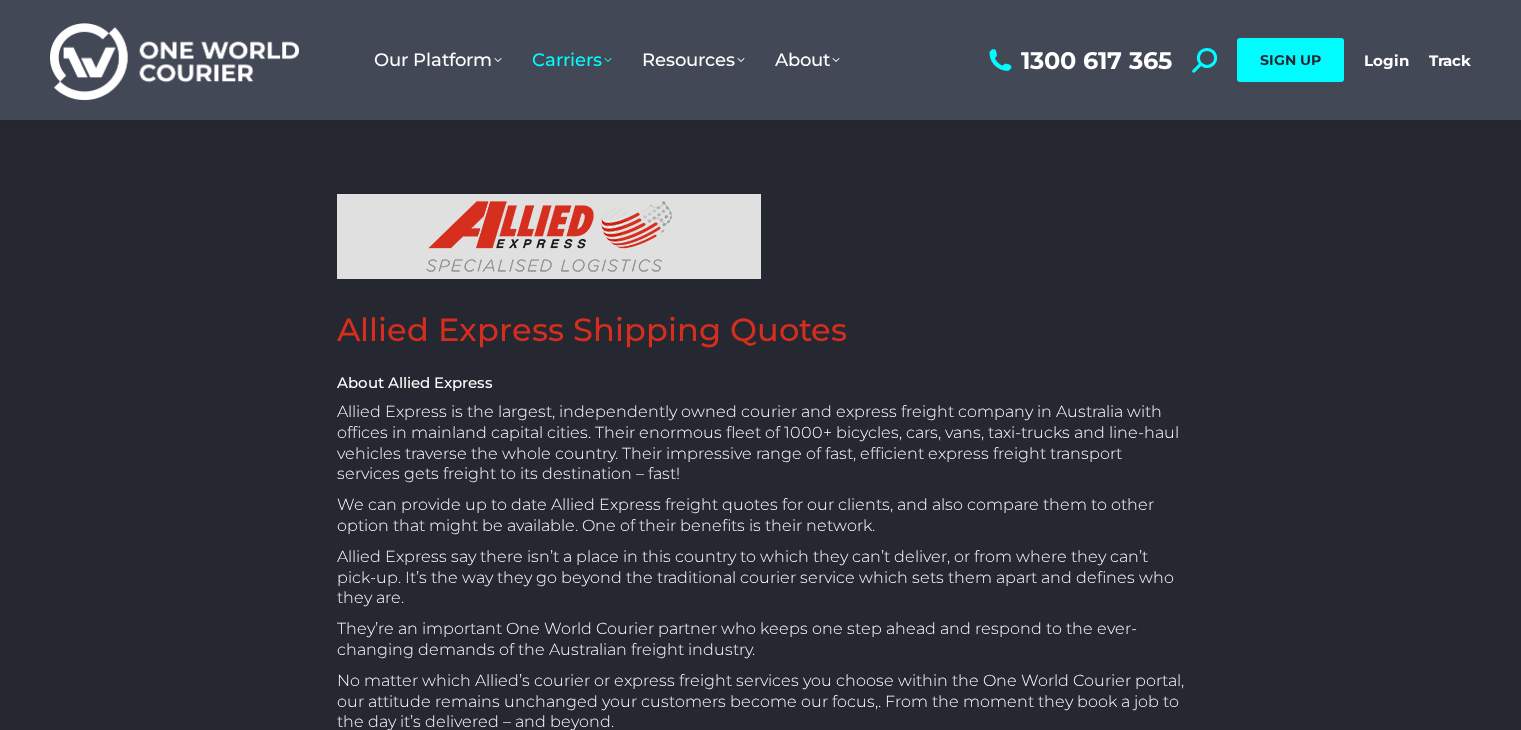 scroll, scrollTop: 0, scrollLeft: 0, axis: both 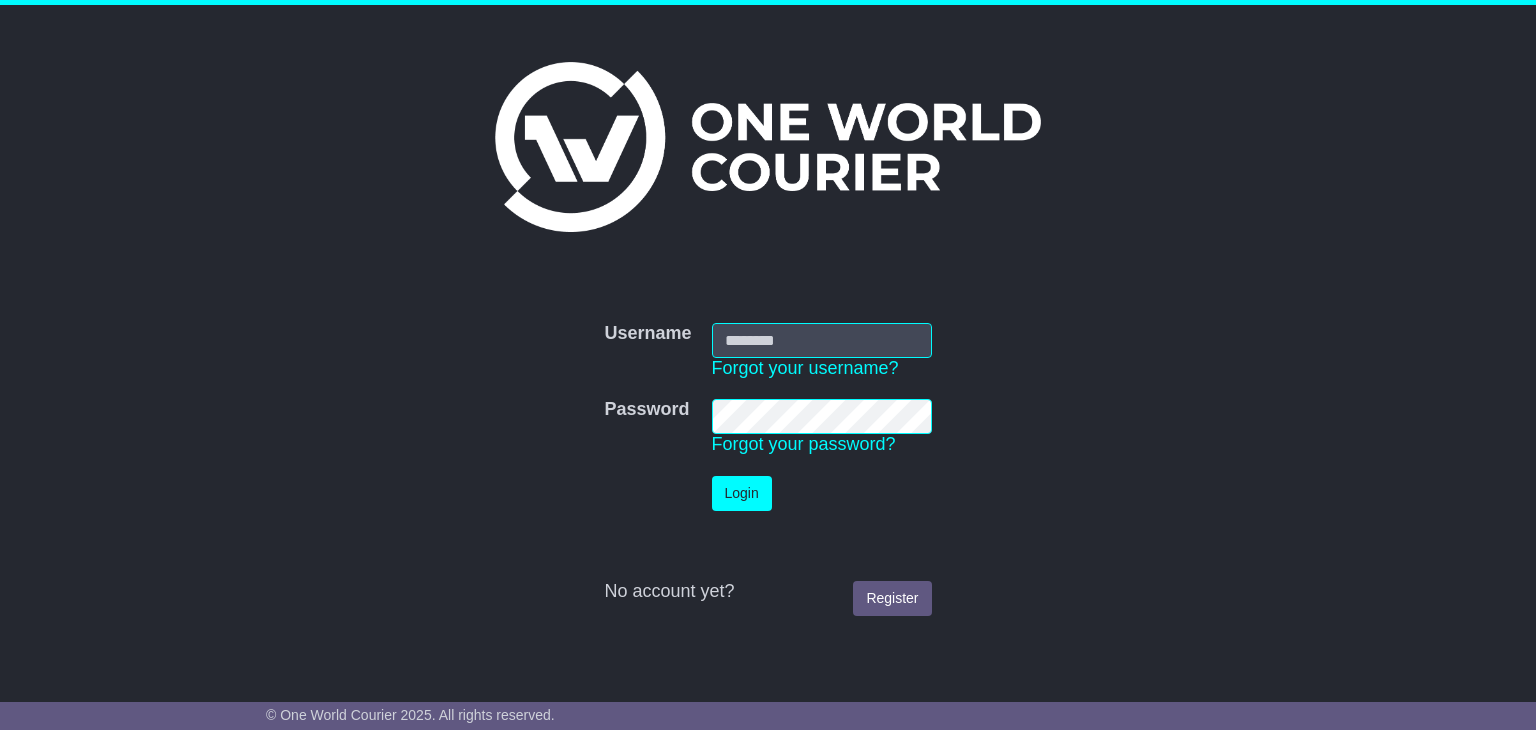 type on "**********" 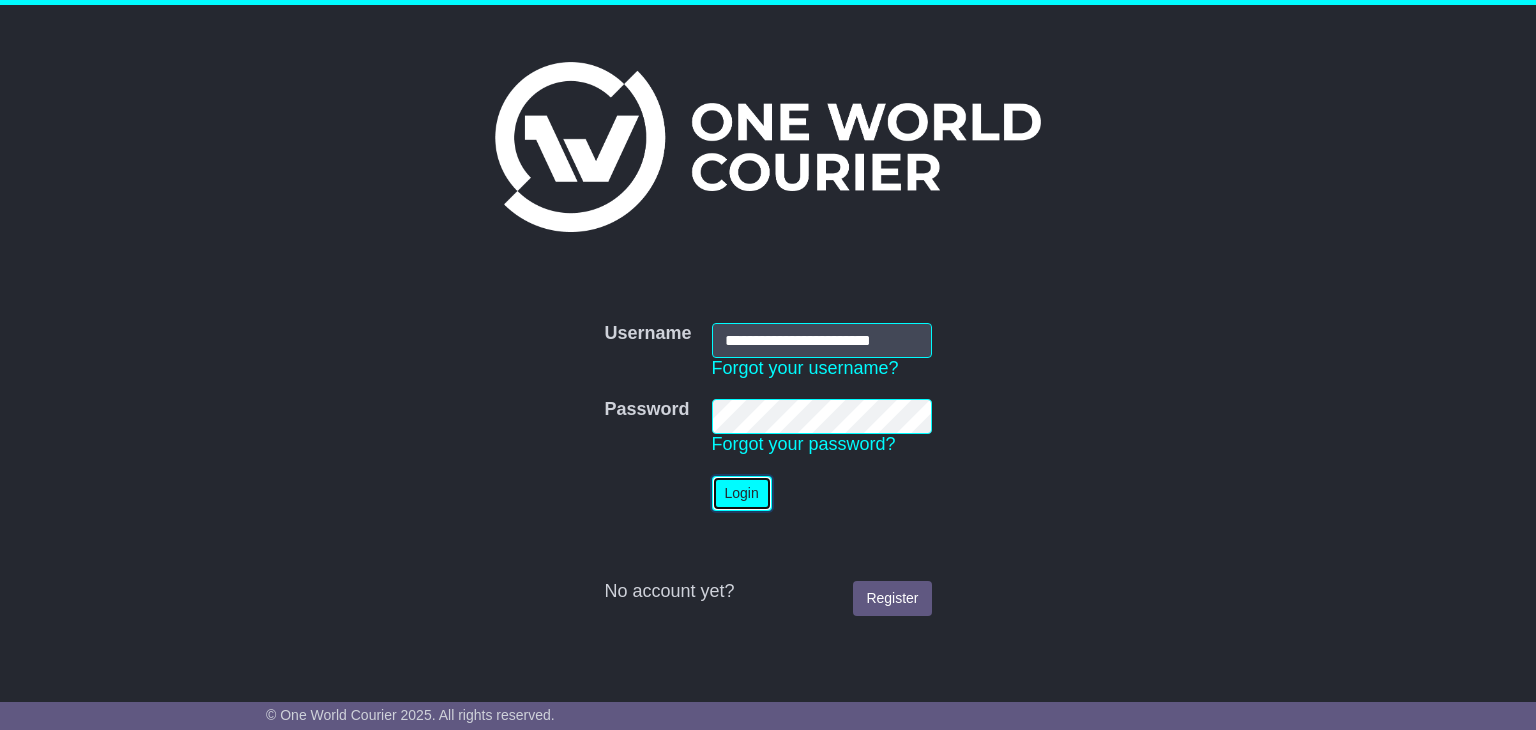 click on "Login" at bounding box center [742, 493] 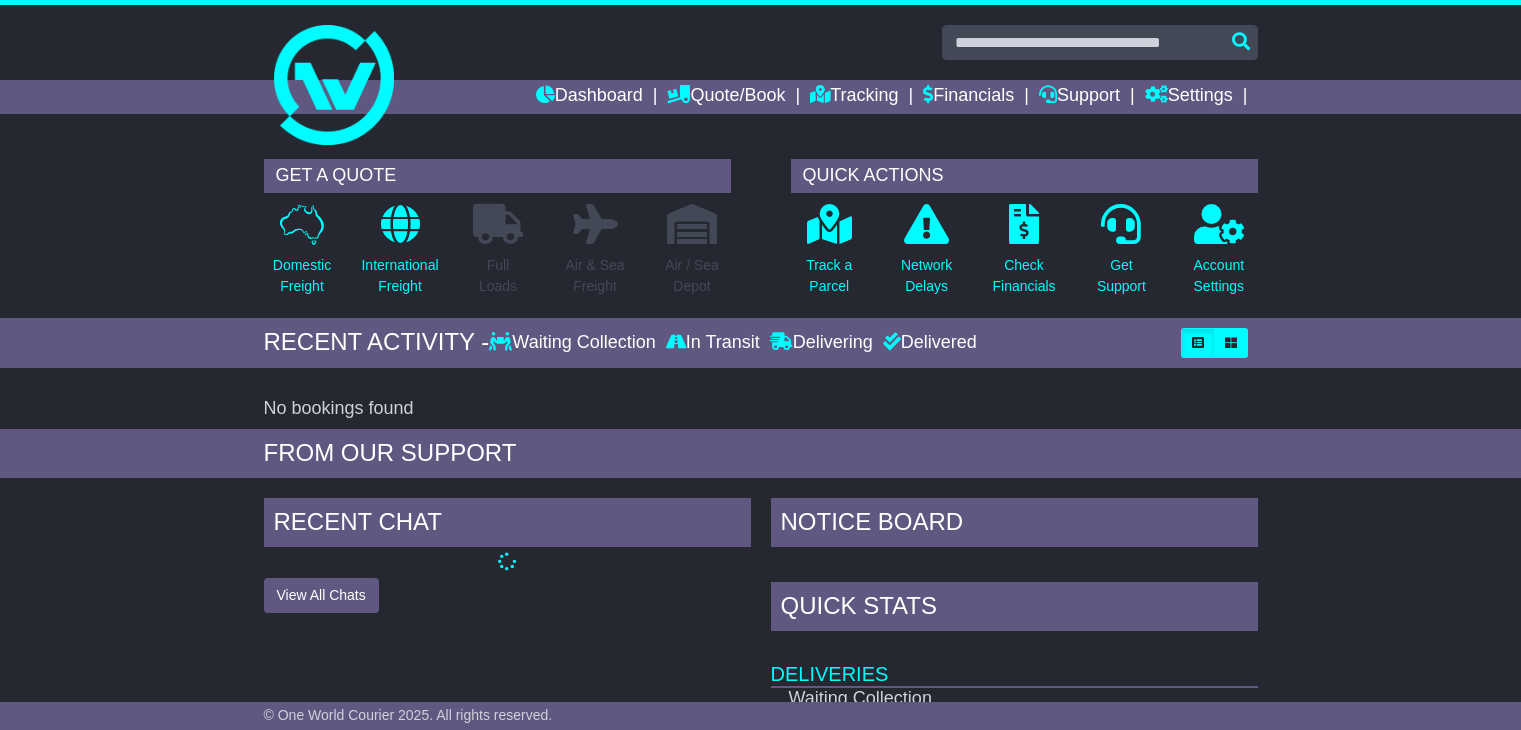 scroll, scrollTop: 0, scrollLeft: 0, axis: both 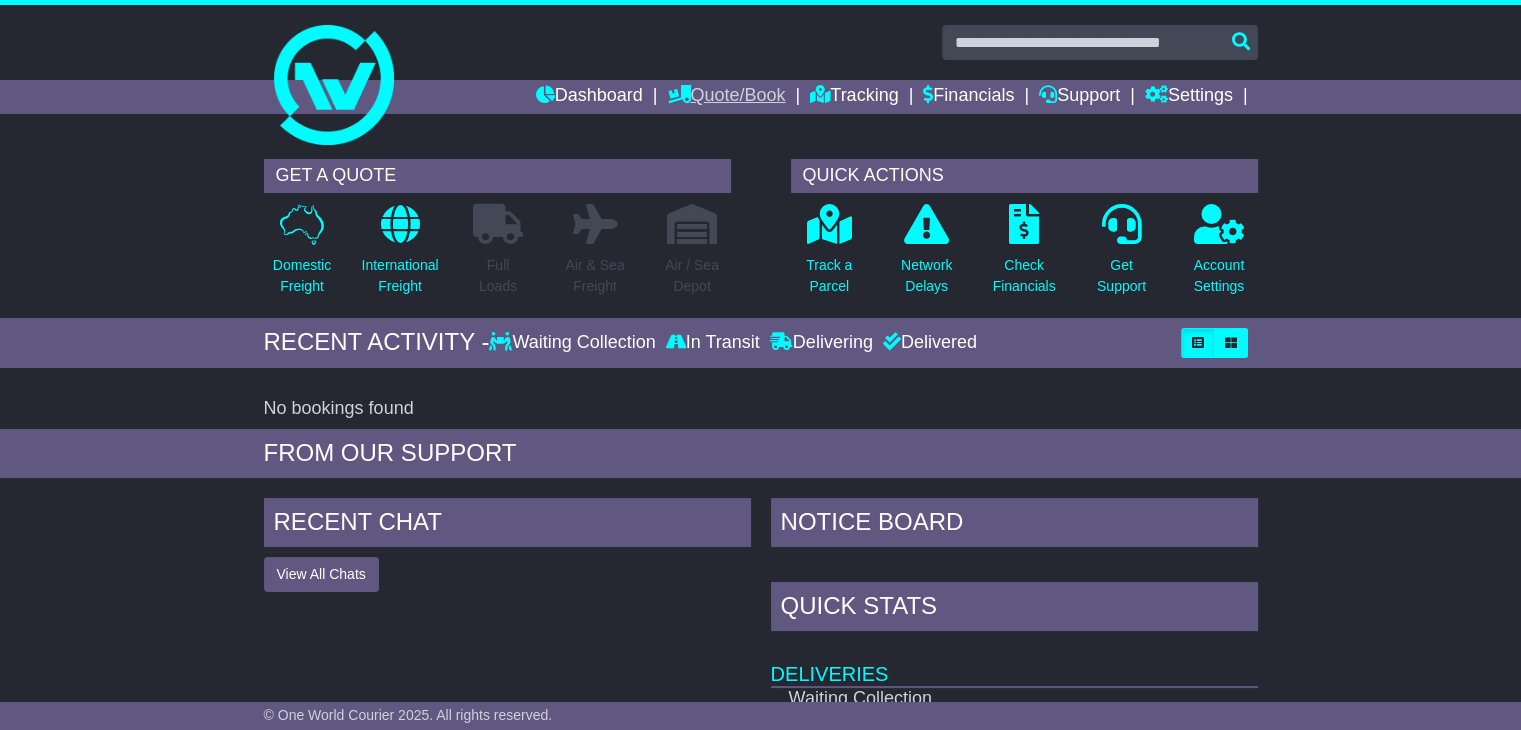 click on "Quote/Book" at bounding box center [726, 97] 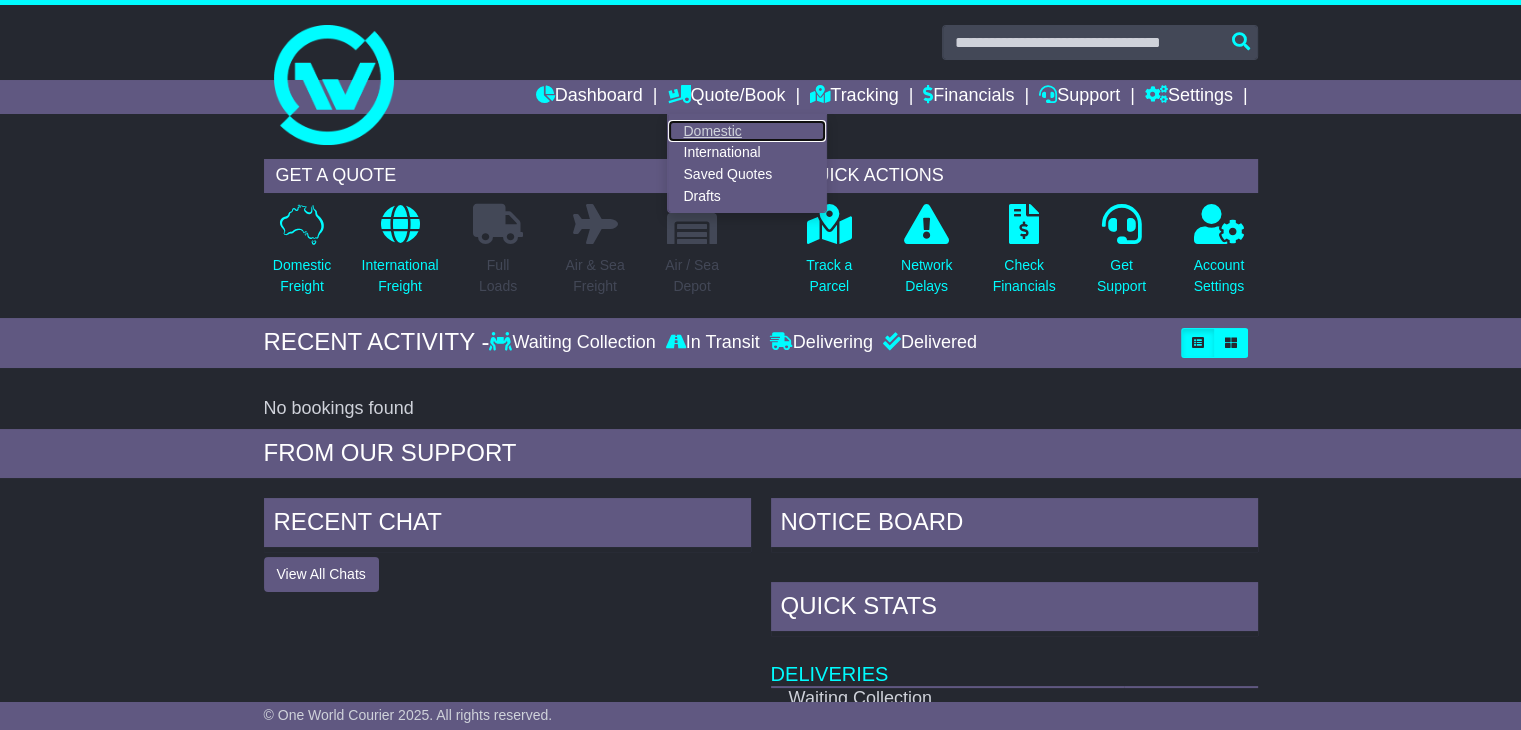 click on "Domestic" at bounding box center [747, 131] 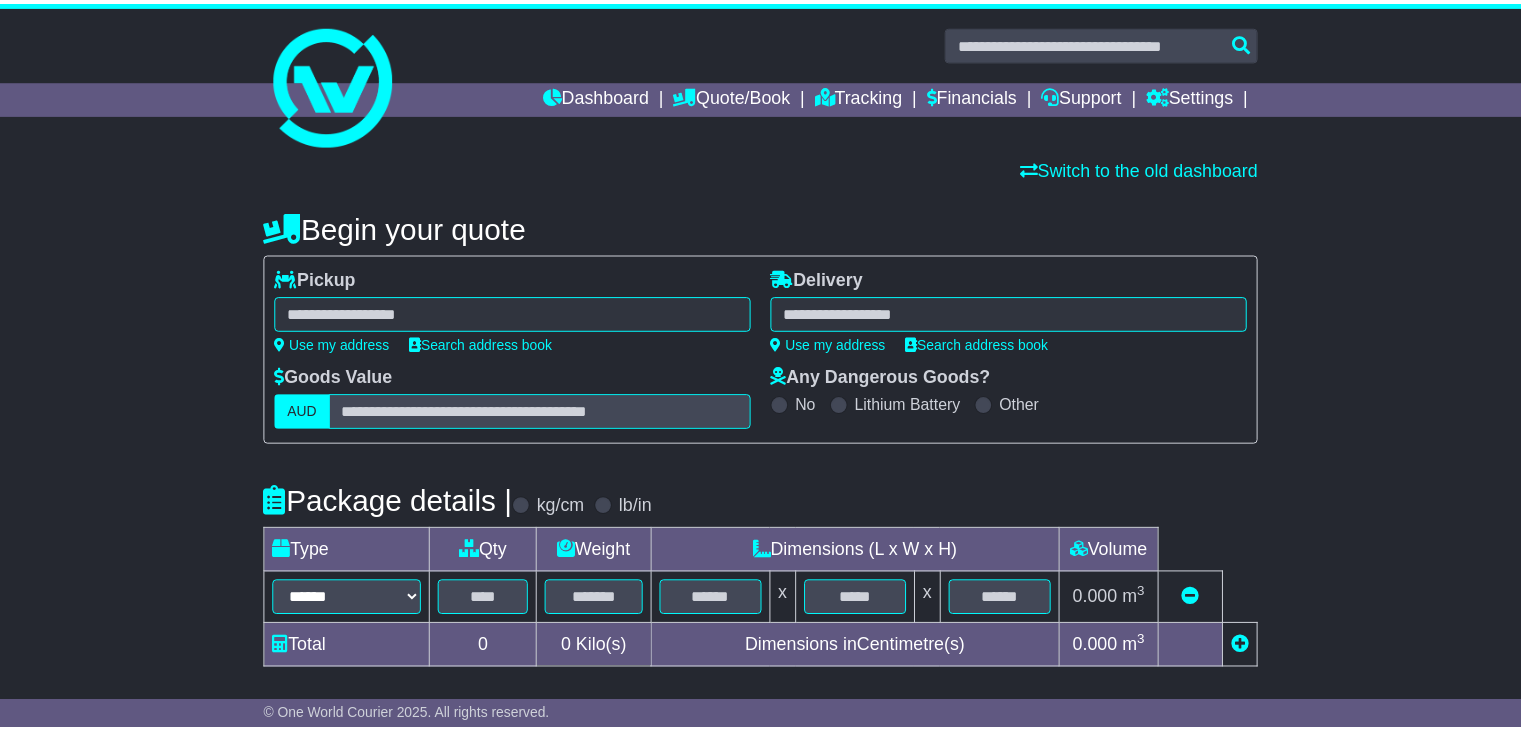 scroll, scrollTop: 0, scrollLeft: 0, axis: both 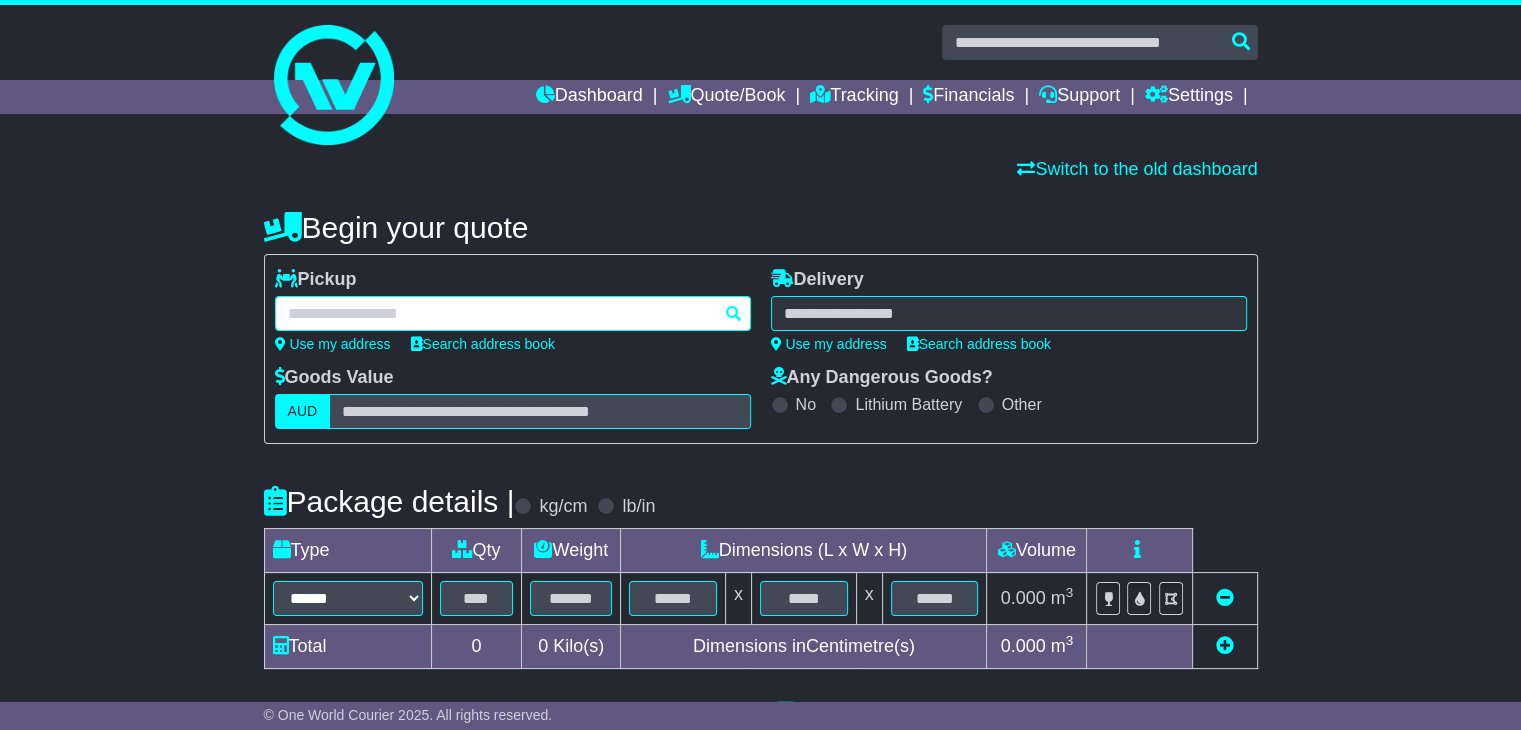 click at bounding box center (513, 313) 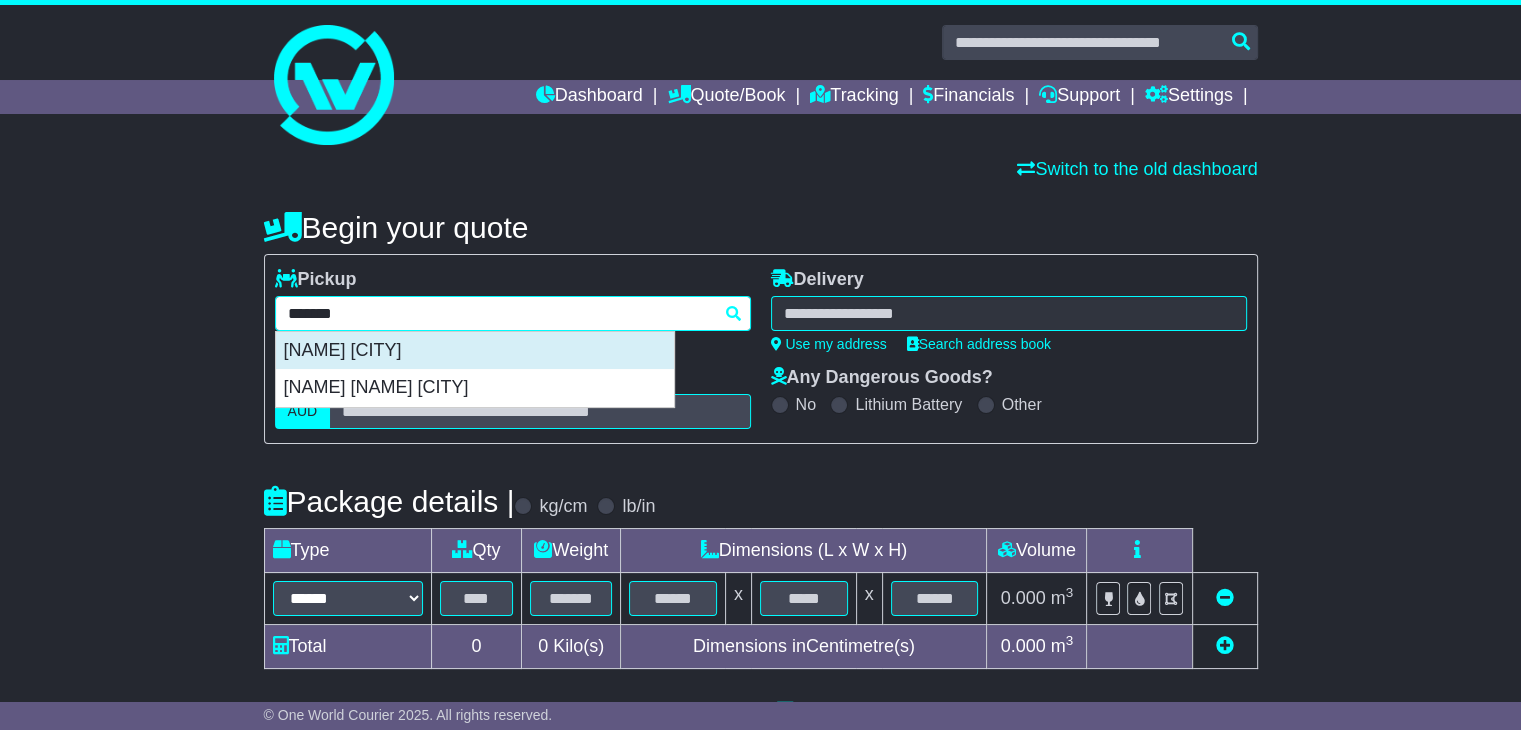 click on "[NAME] [CITY]" at bounding box center [475, 351] 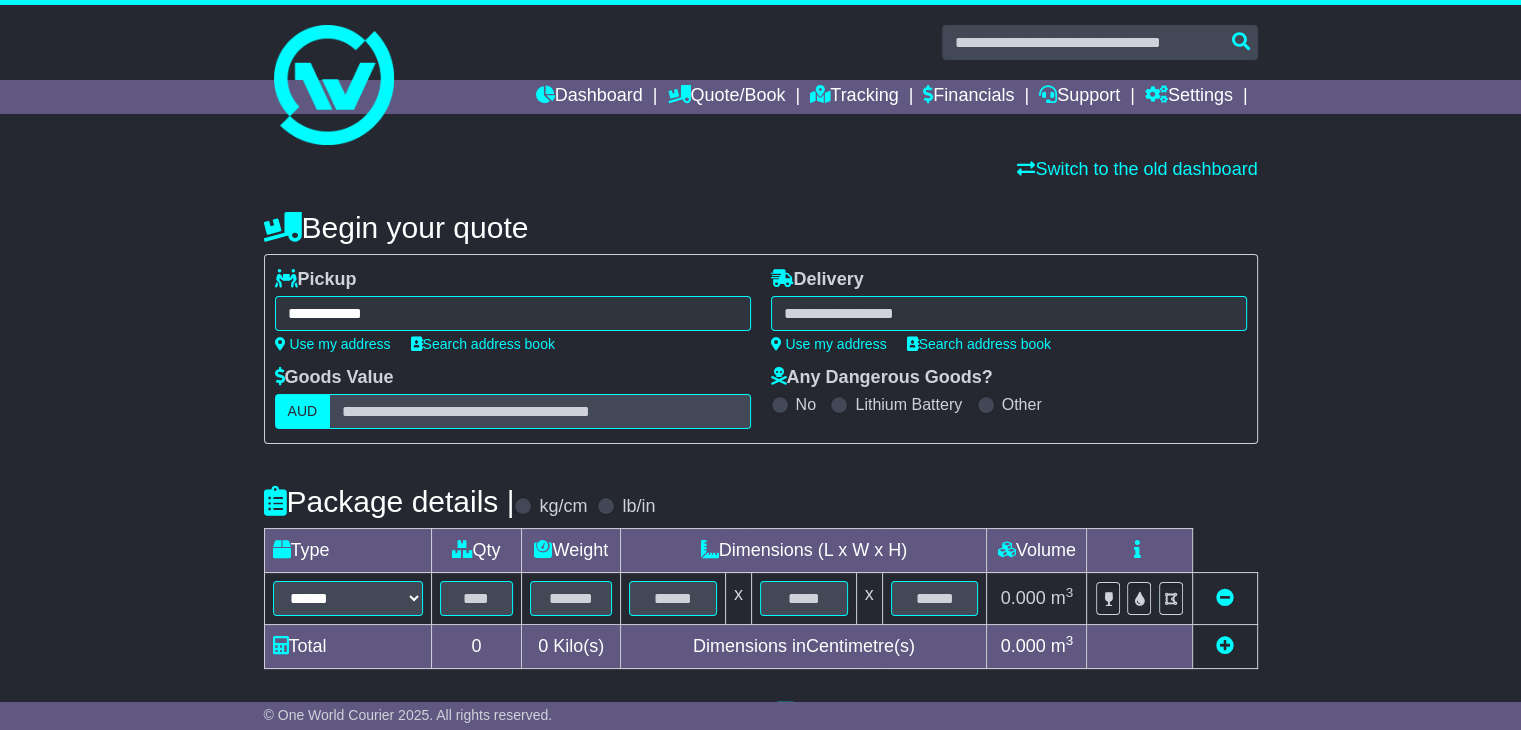 type on "**********" 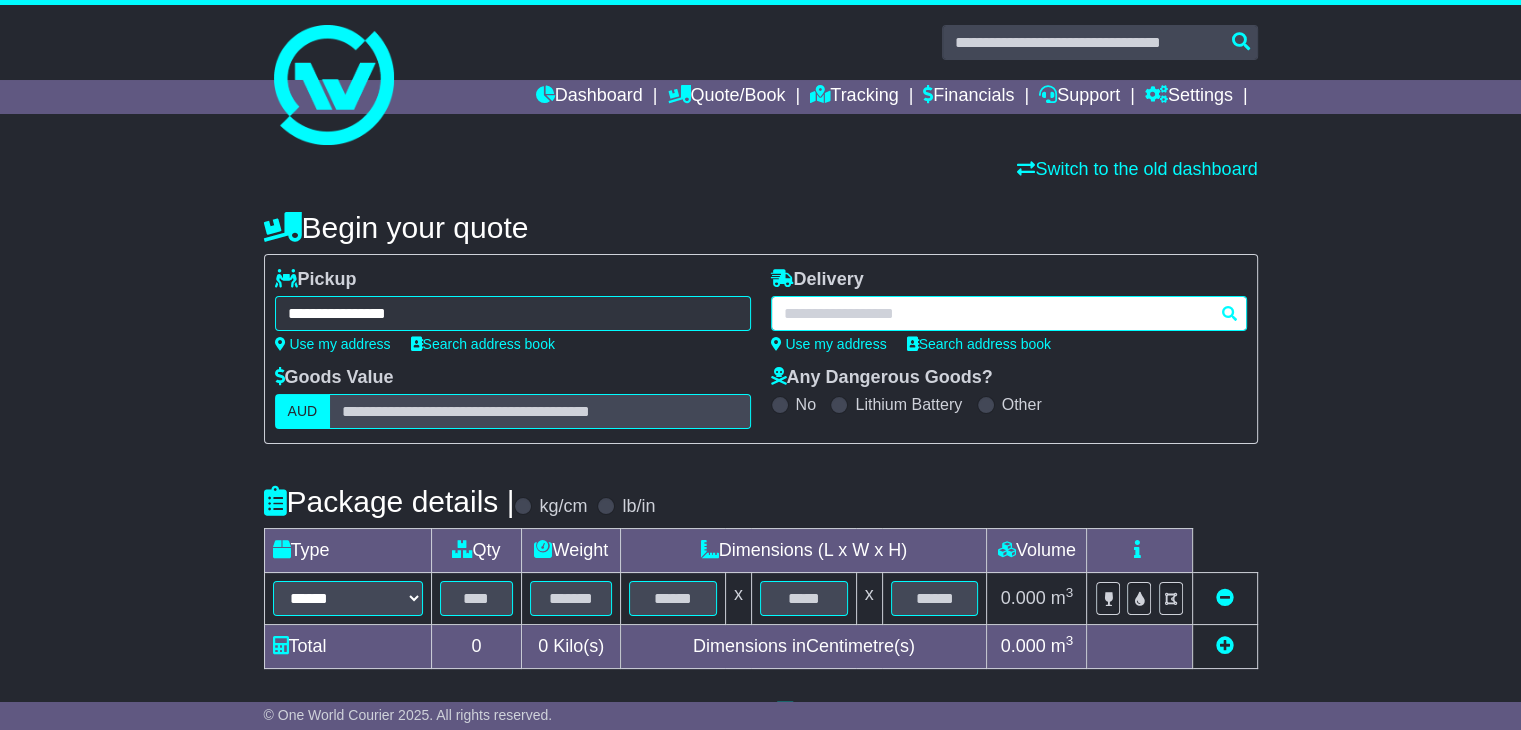 click at bounding box center [1009, 313] 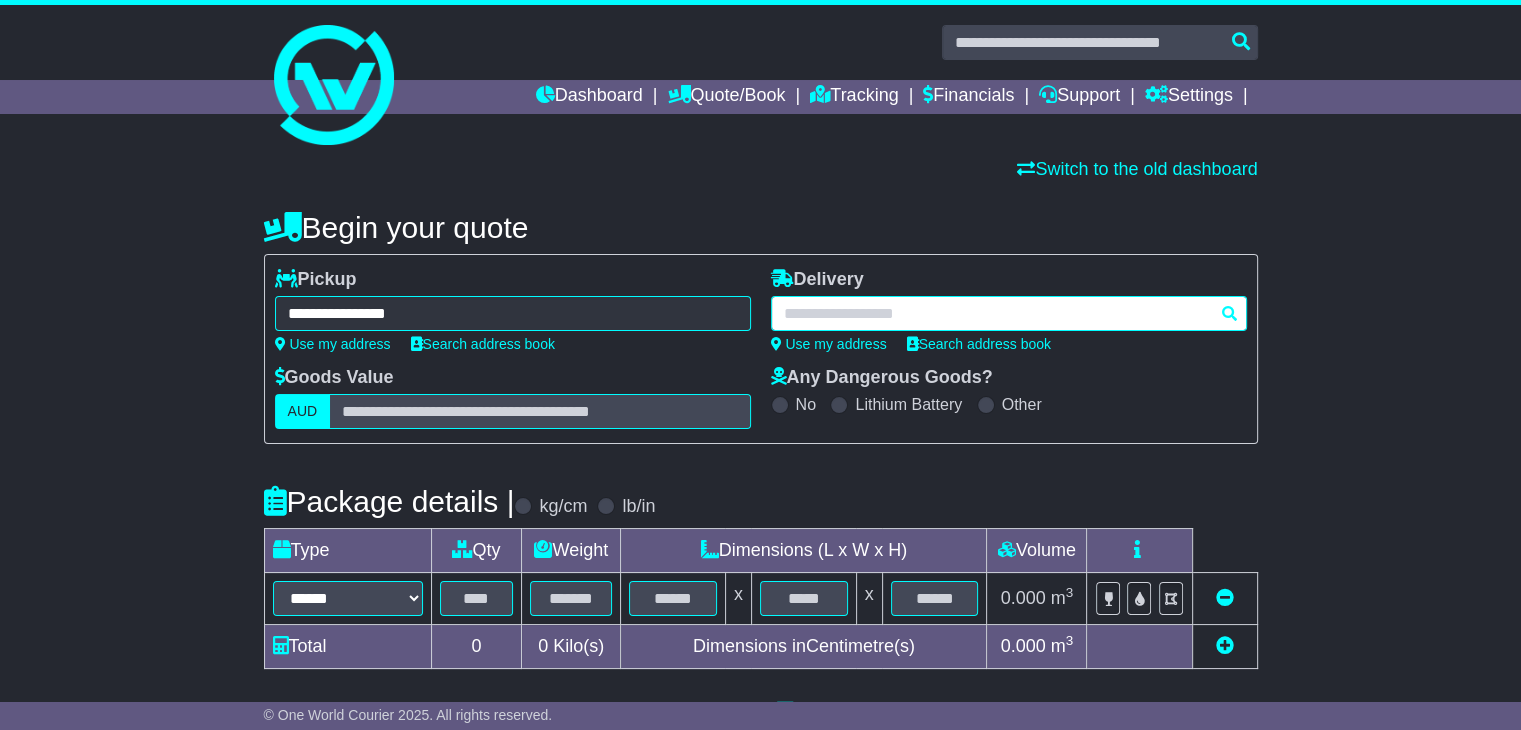 paste on "*******" 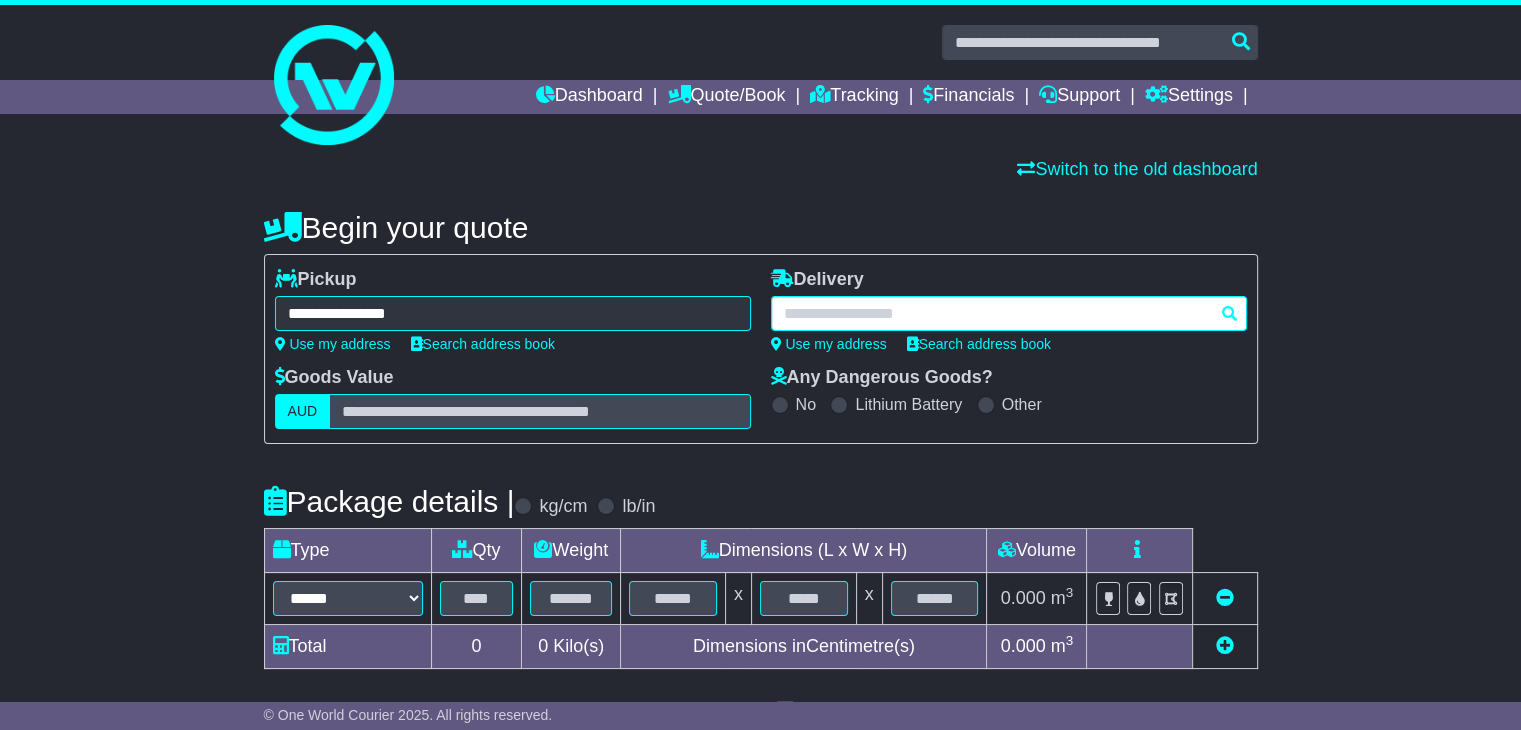 type on "*******" 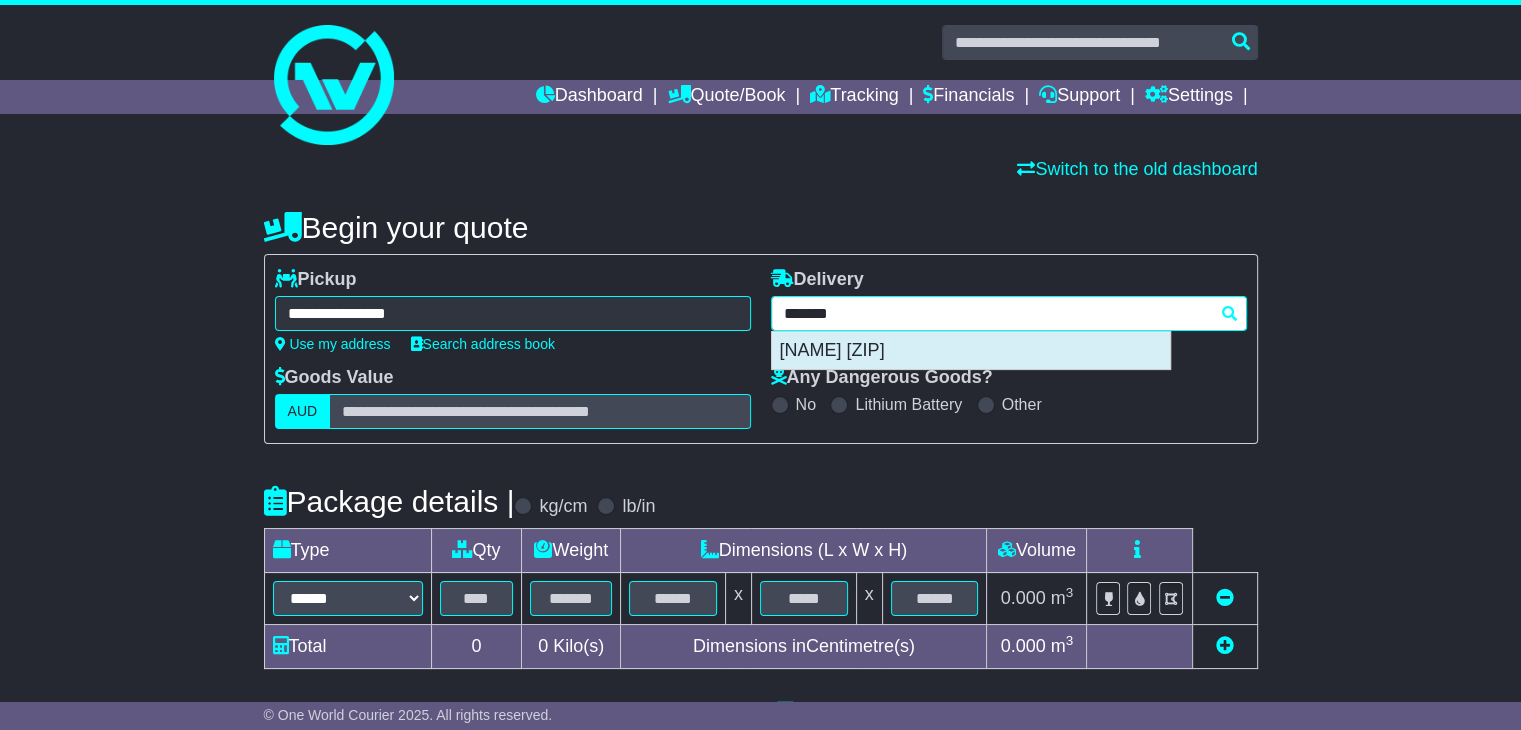 click on "[NAME] [ZIP]" at bounding box center [971, 351] 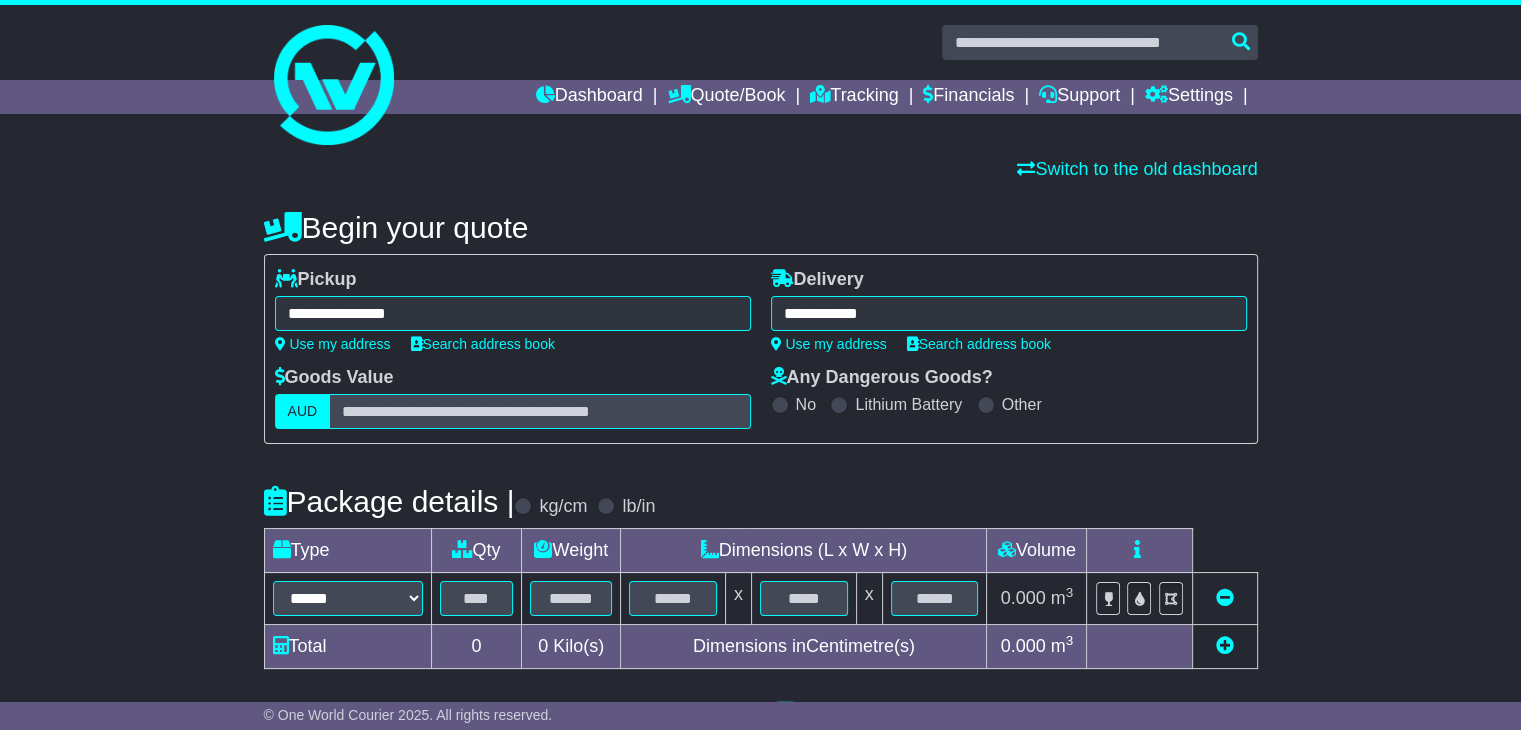 type on "**********" 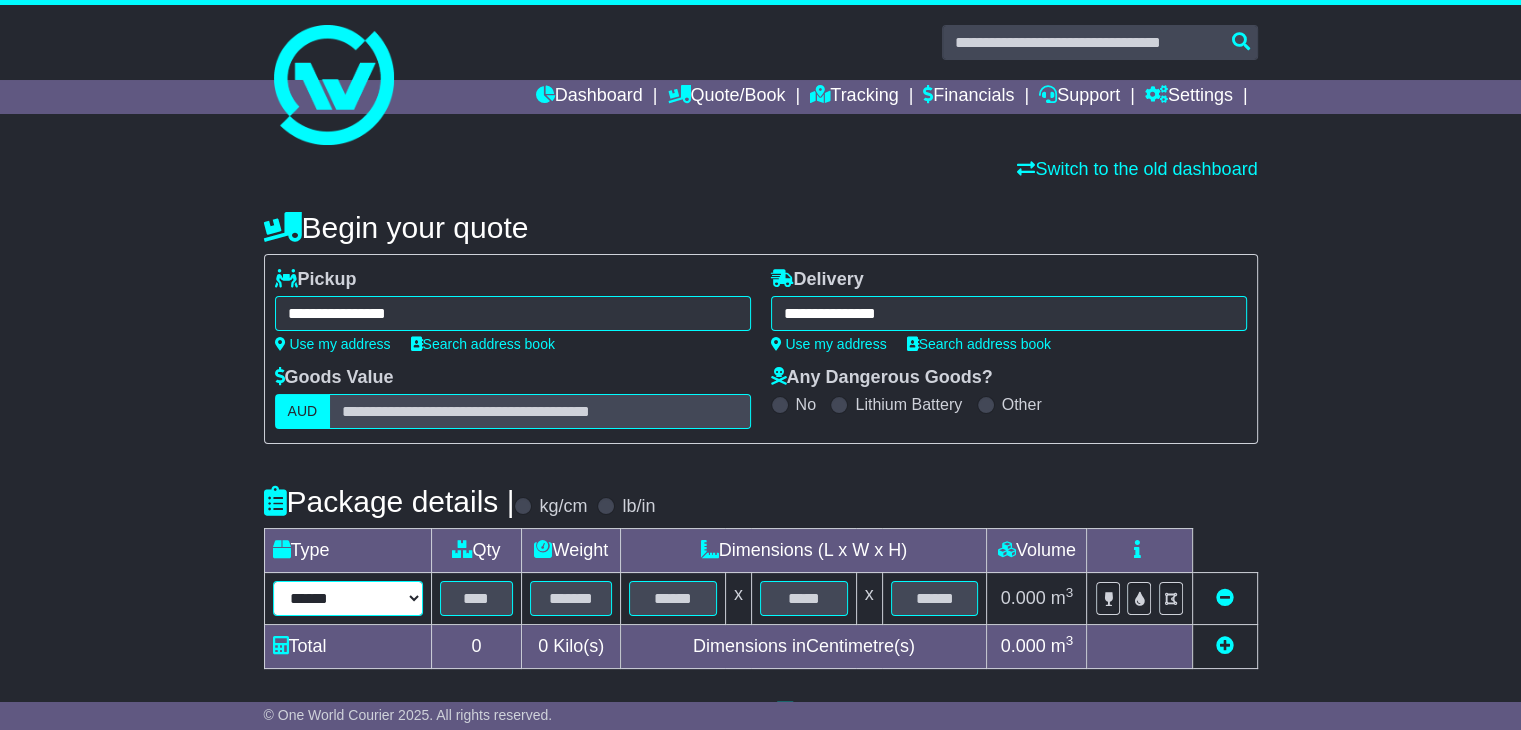 click on "****** ****** *** ******** ***** **** **** ****** *** *******" at bounding box center (348, 598) 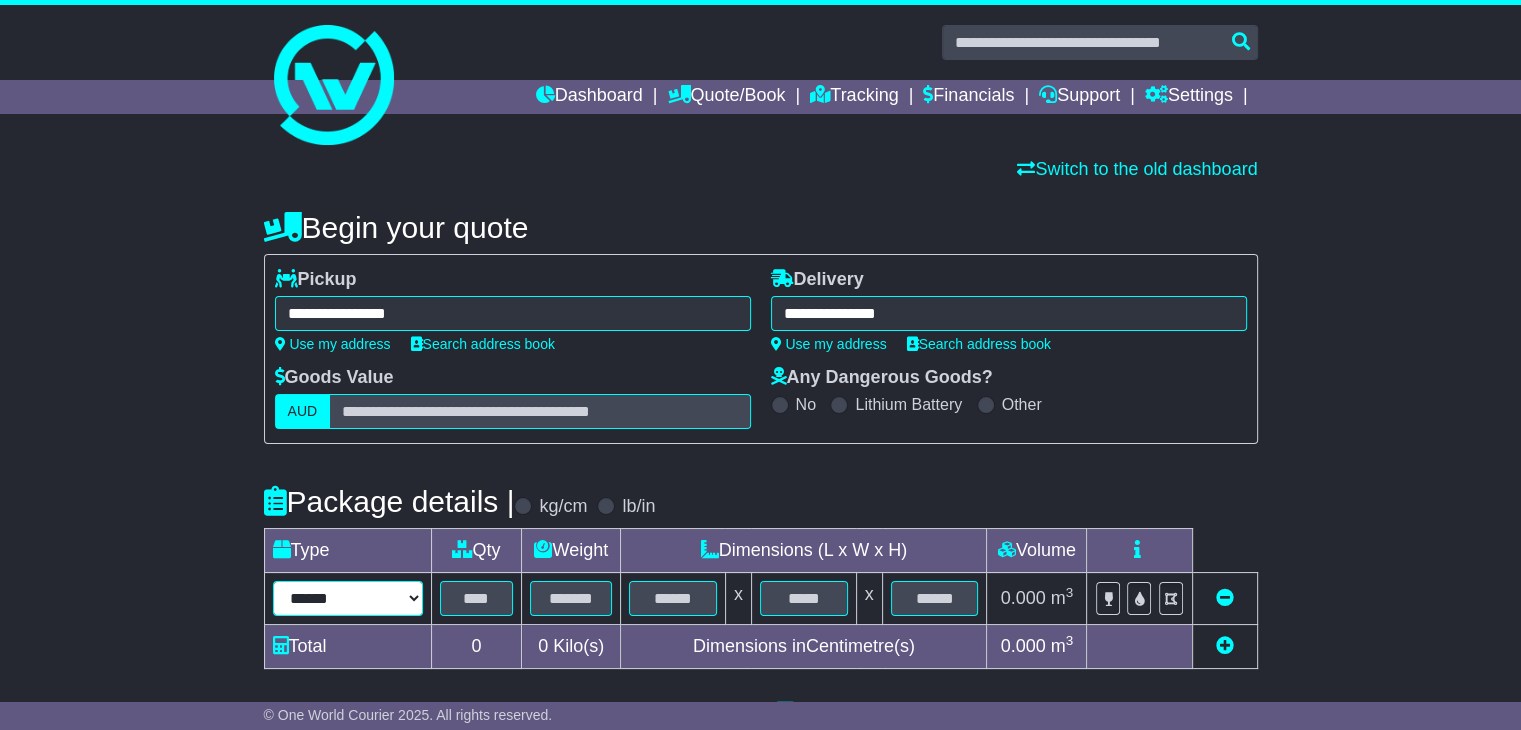 select on "*****" 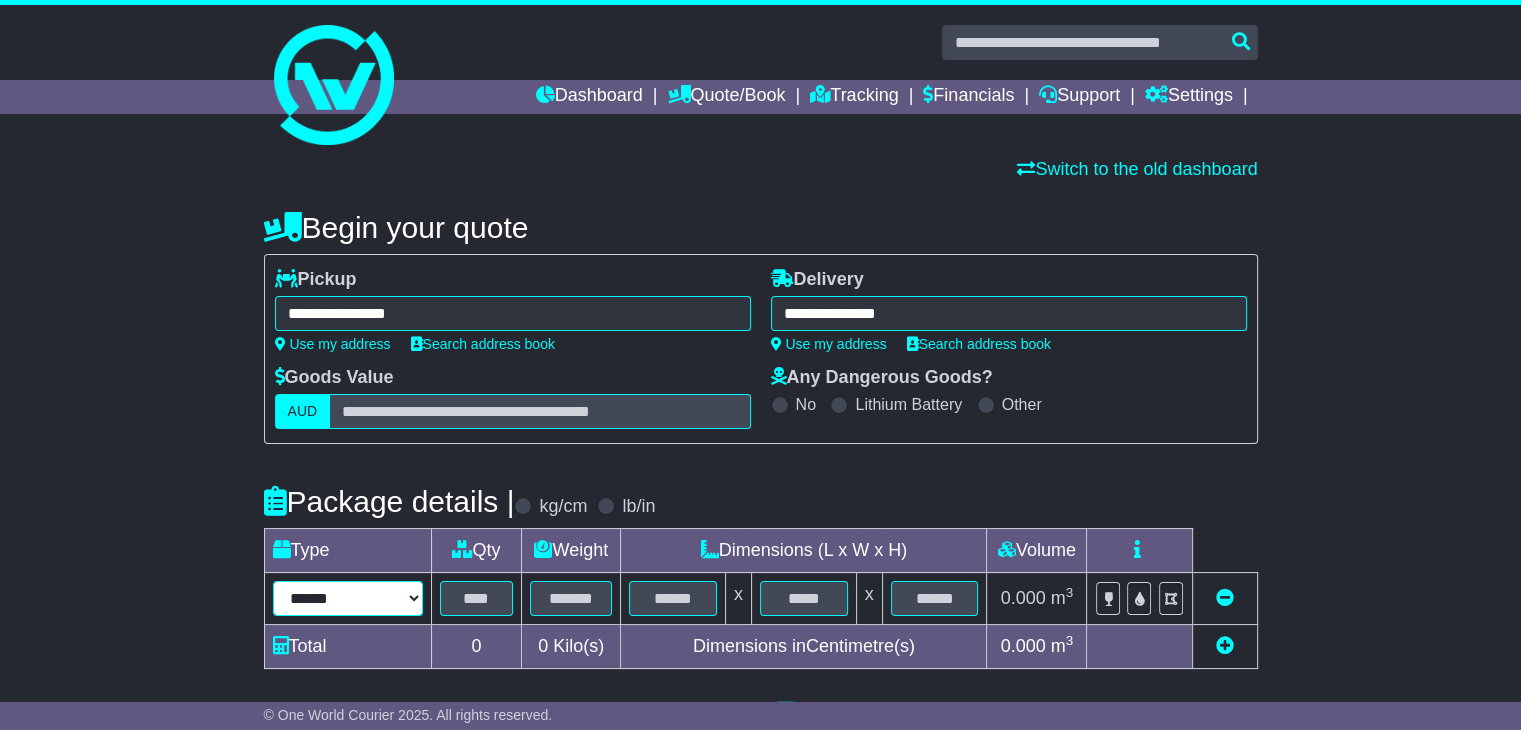 click on "****** ****** *** ******** ***** **** **** ****** *** *******" at bounding box center [348, 598] 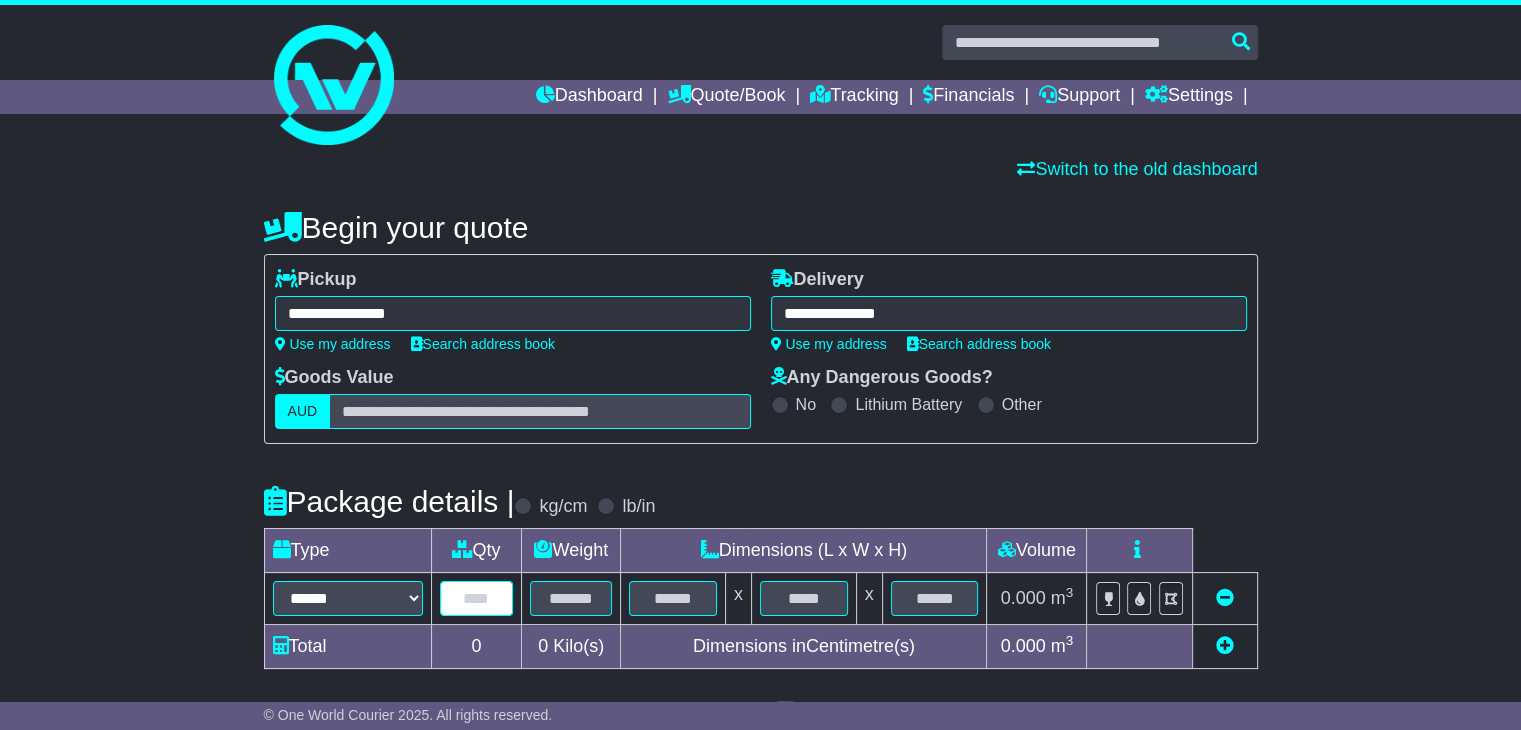 click at bounding box center (477, 598) 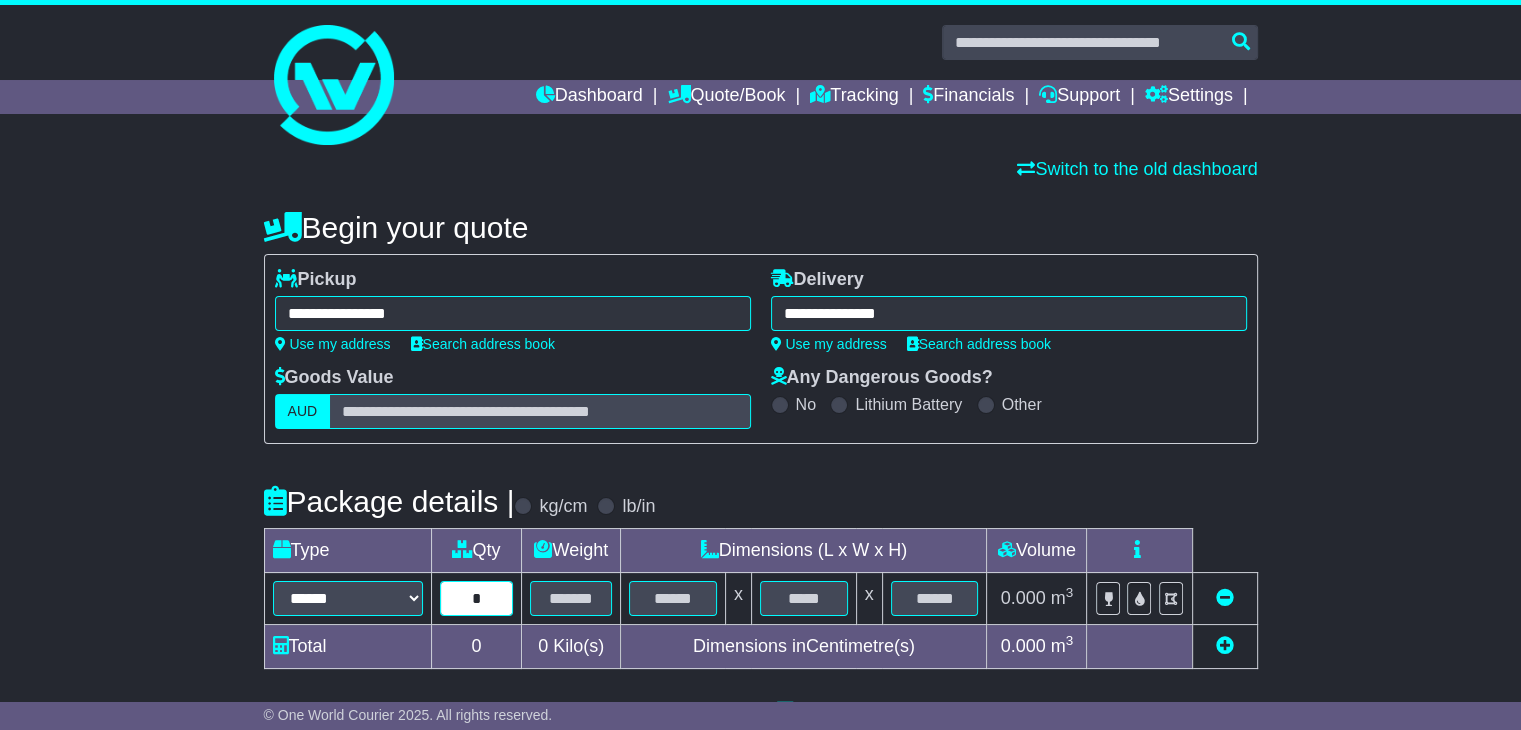 type on "*" 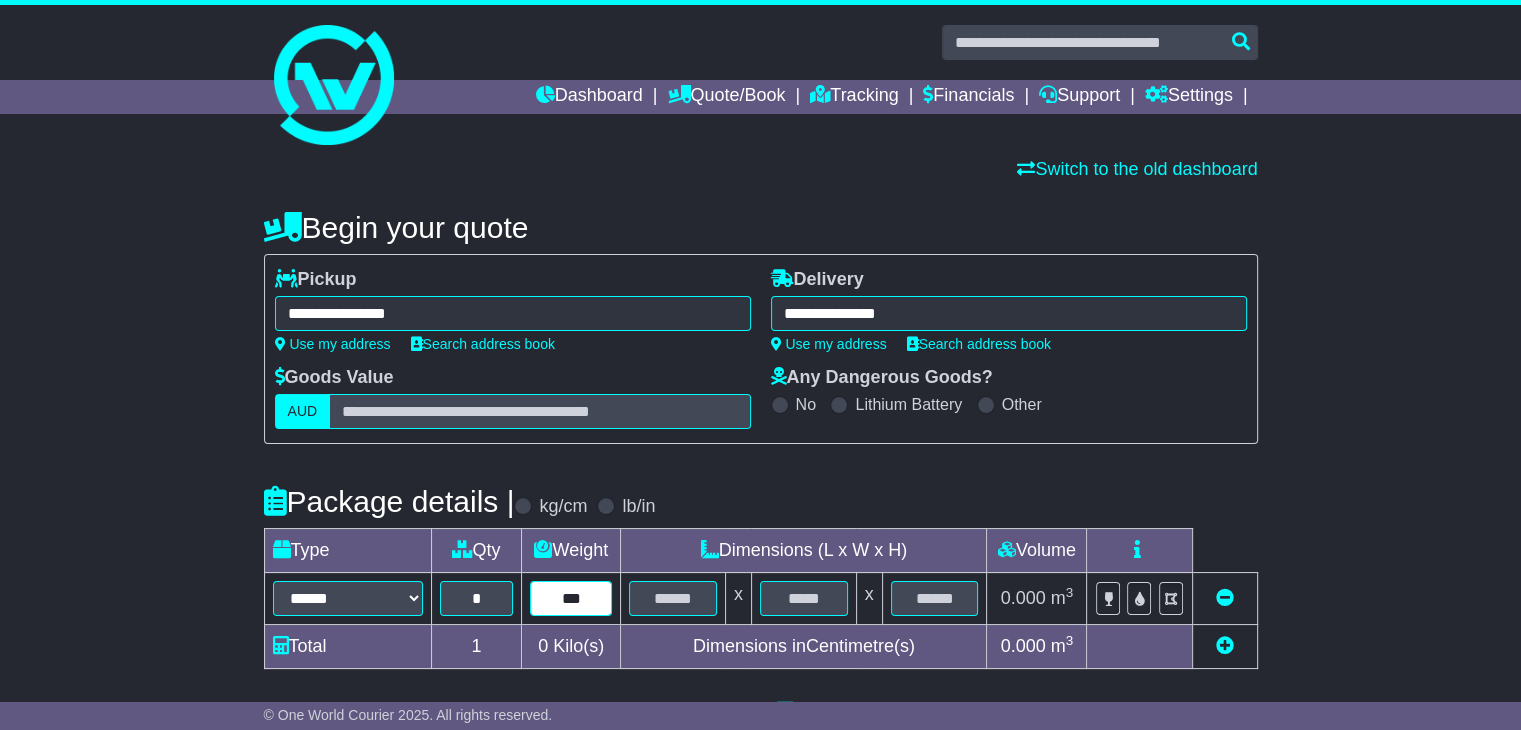 type on "***" 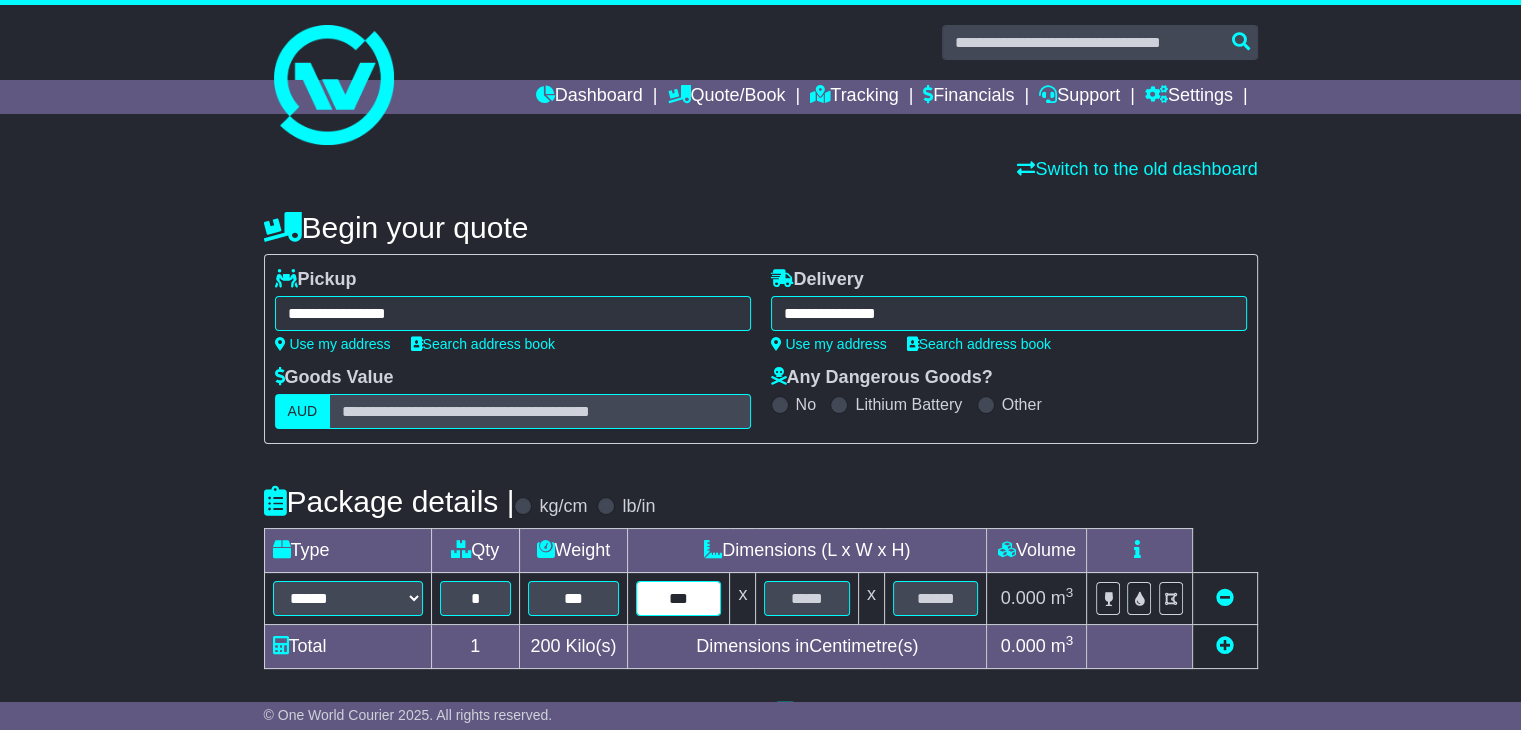 type on "***" 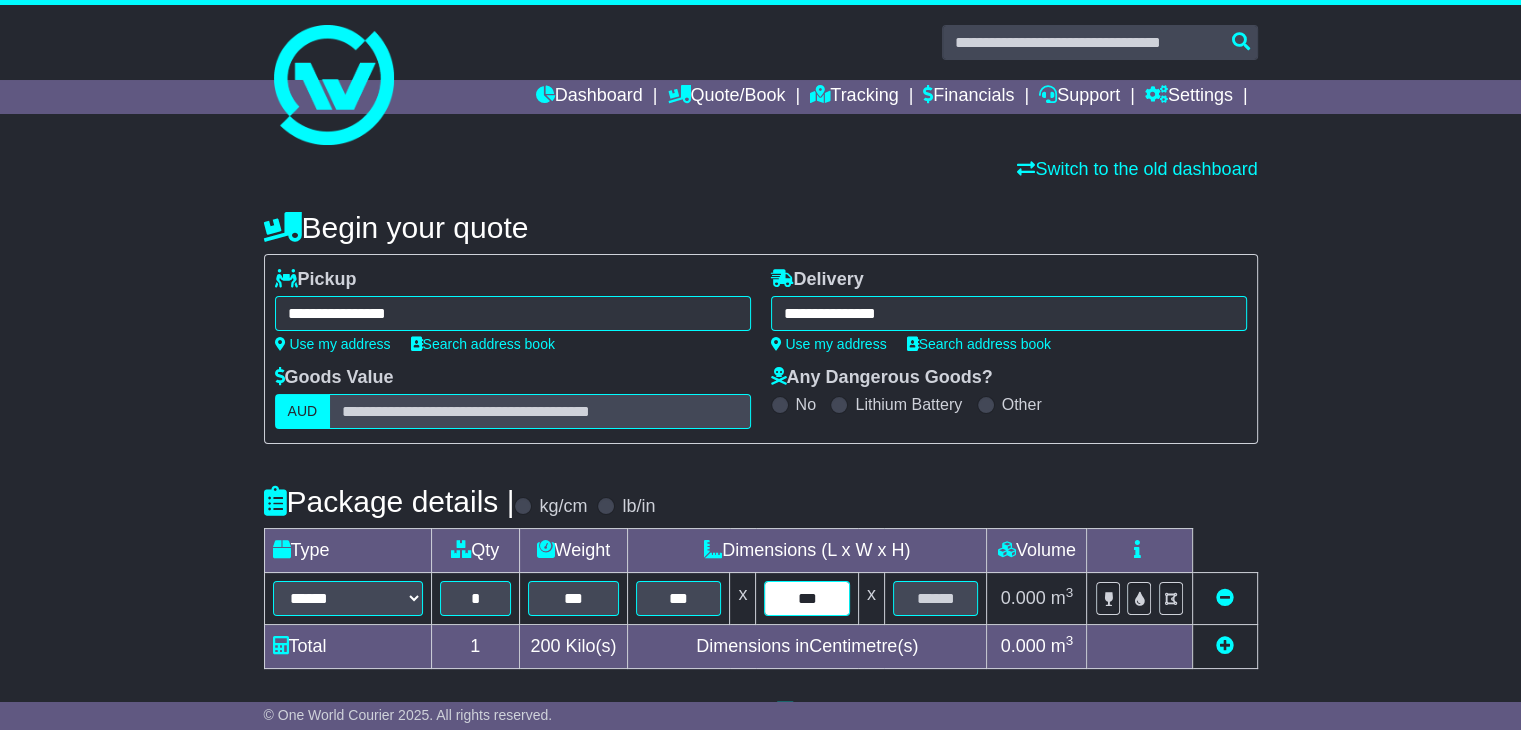 type on "***" 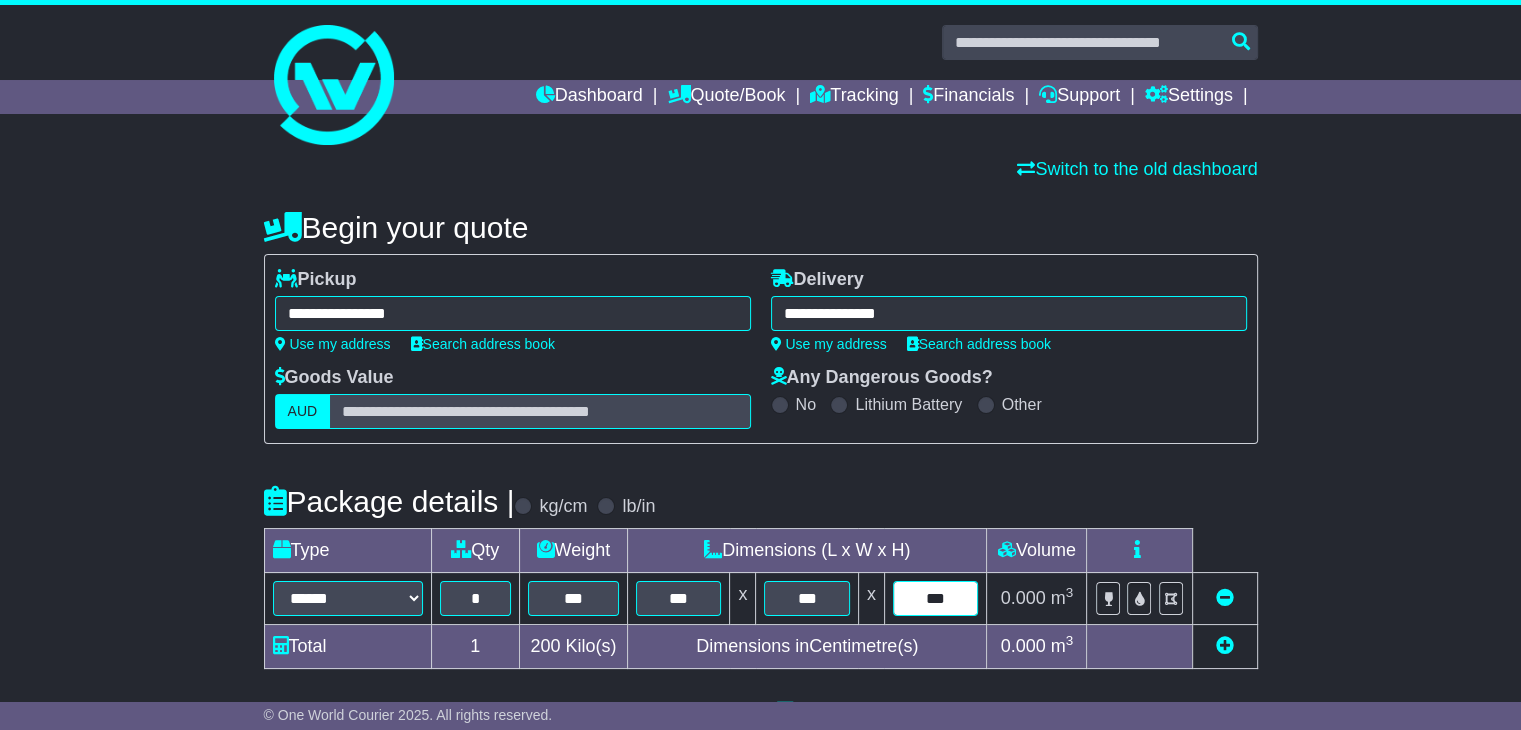 type on "***" 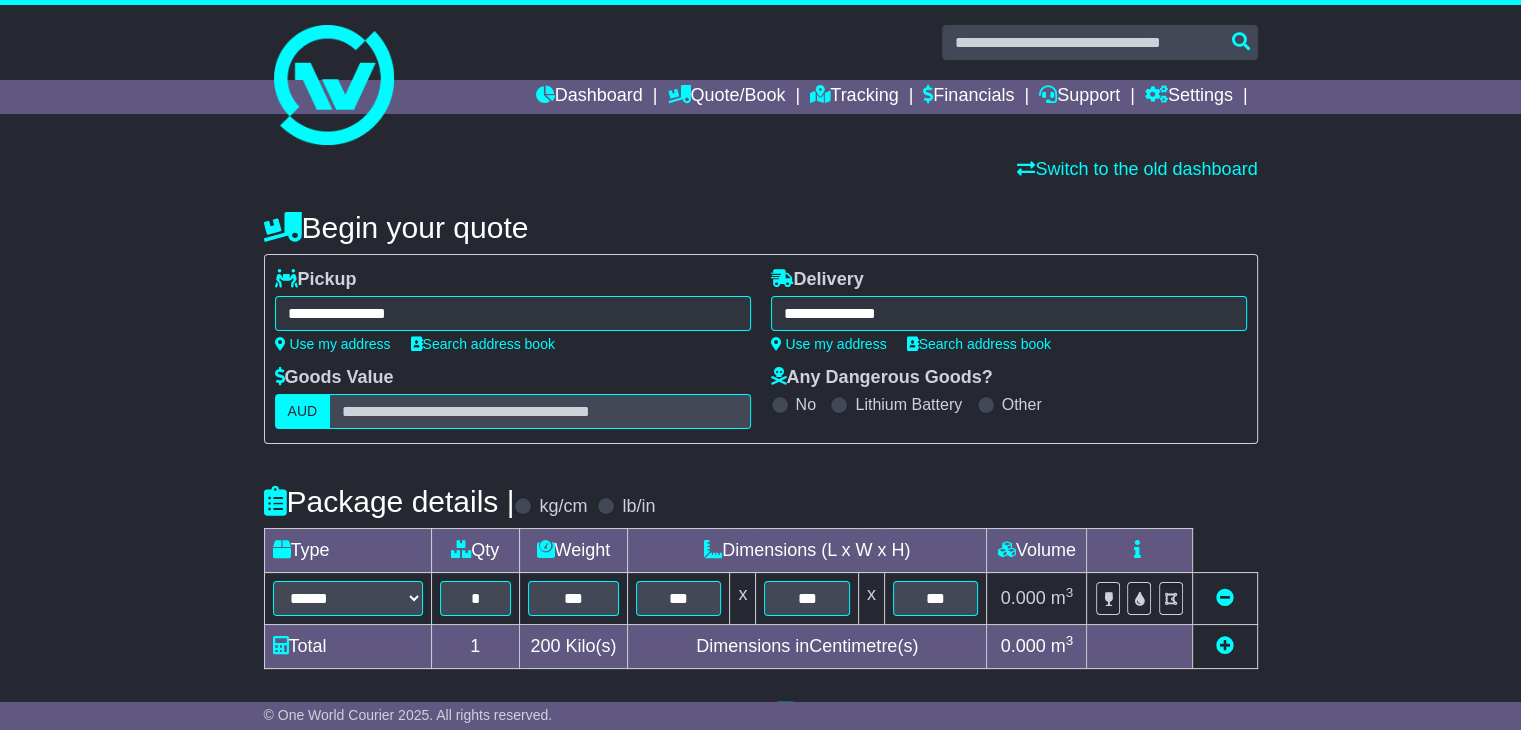 scroll, scrollTop: 500, scrollLeft: 0, axis: vertical 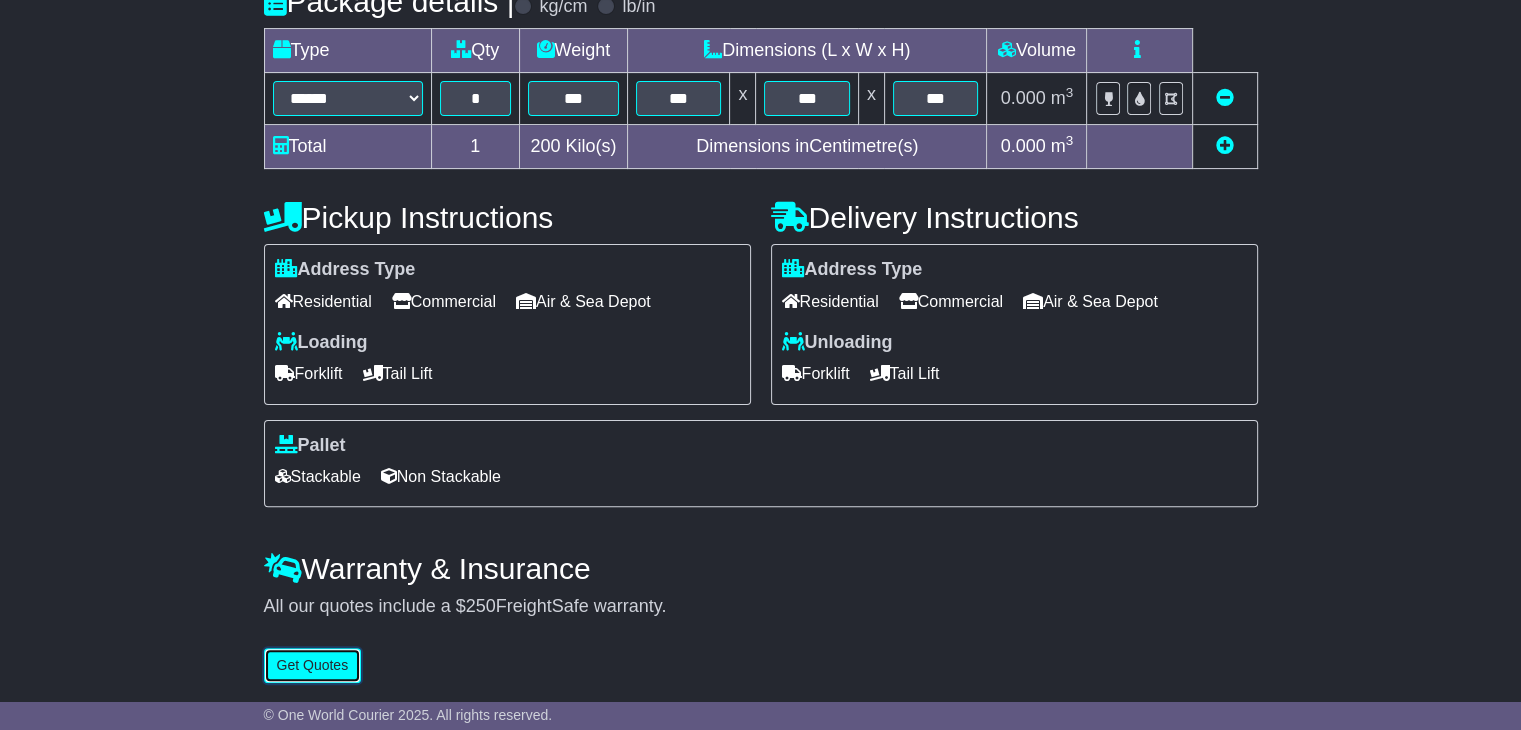 type 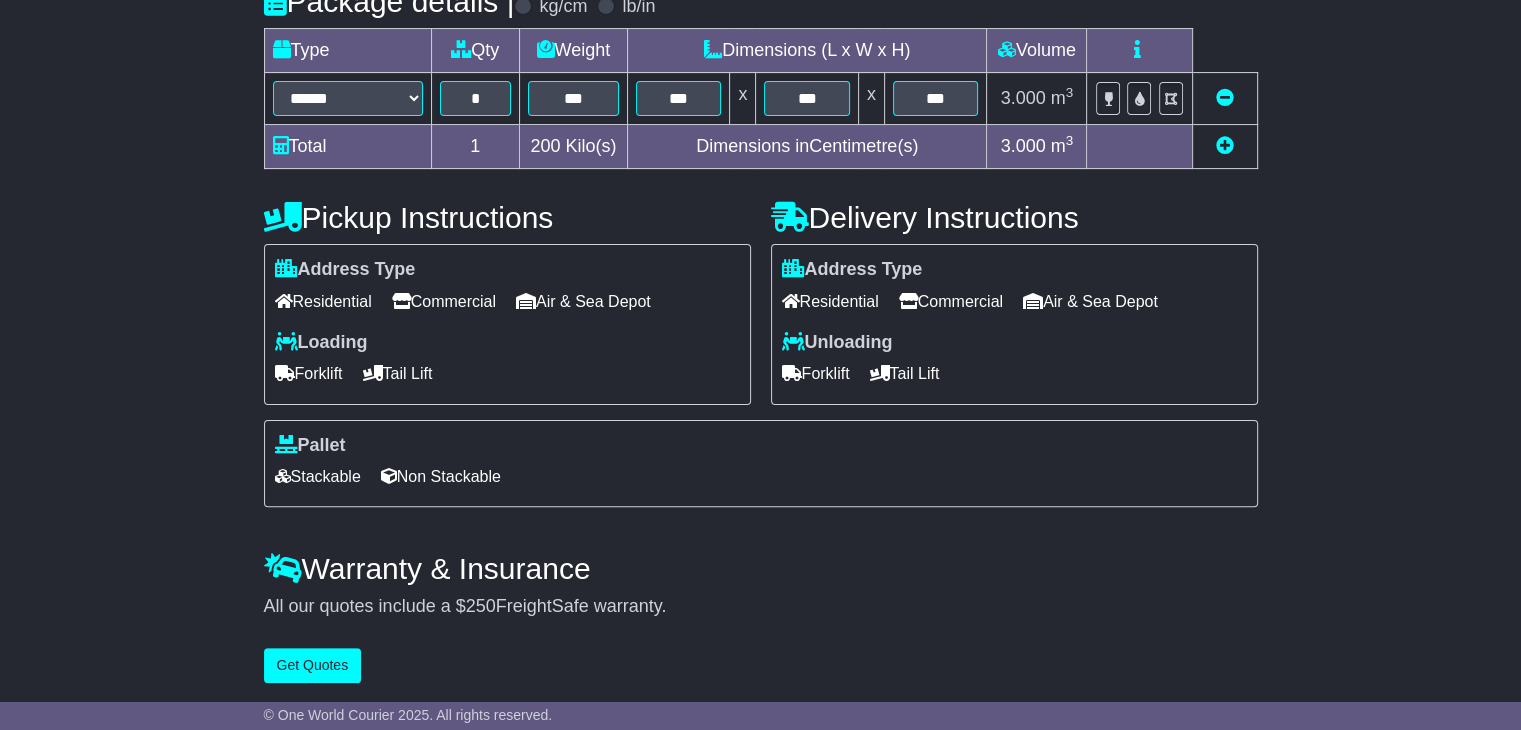 click on "Commercial" at bounding box center (444, 301) 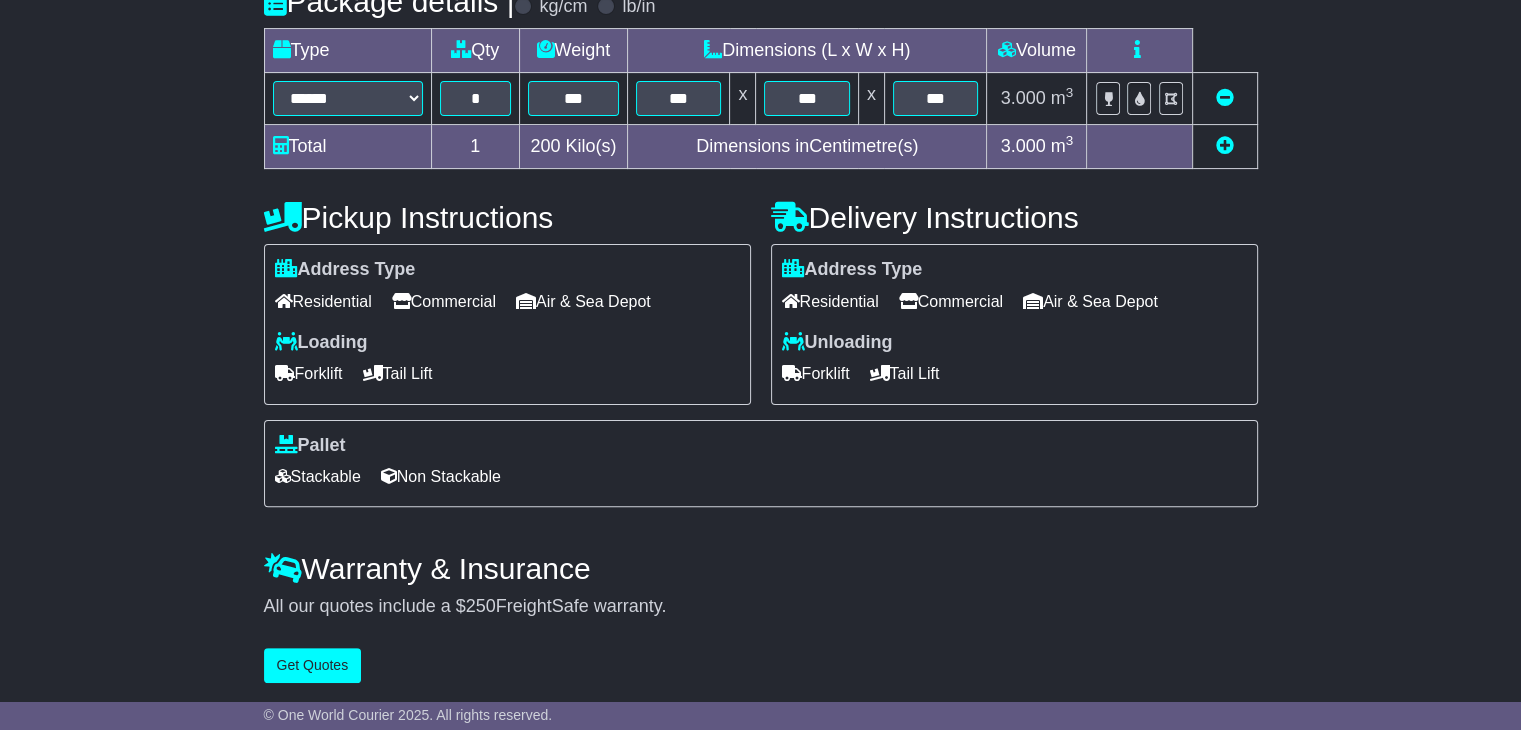 click on "Forklift" at bounding box center (309, 373) 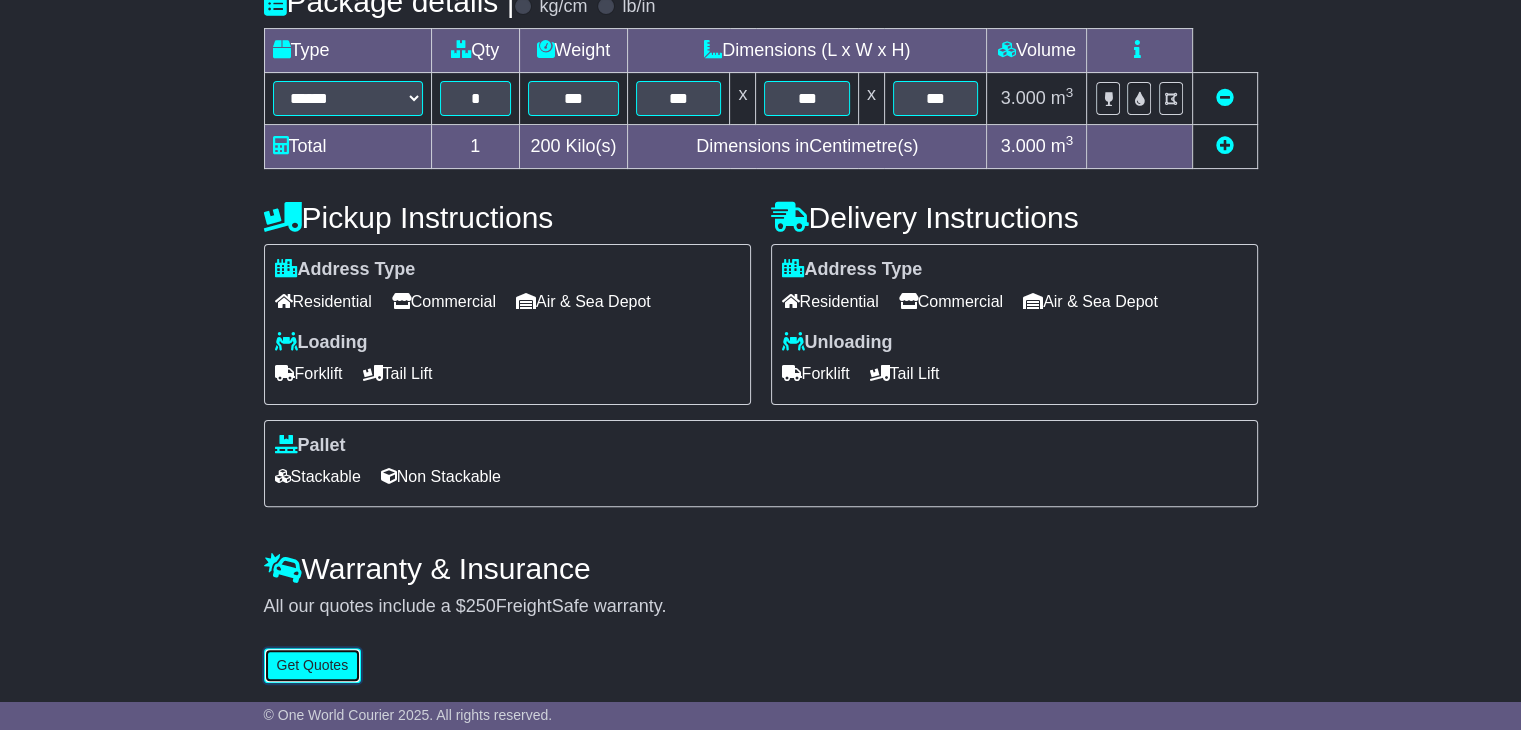 click on "Get Quotes" at bounding box center [313, 665] 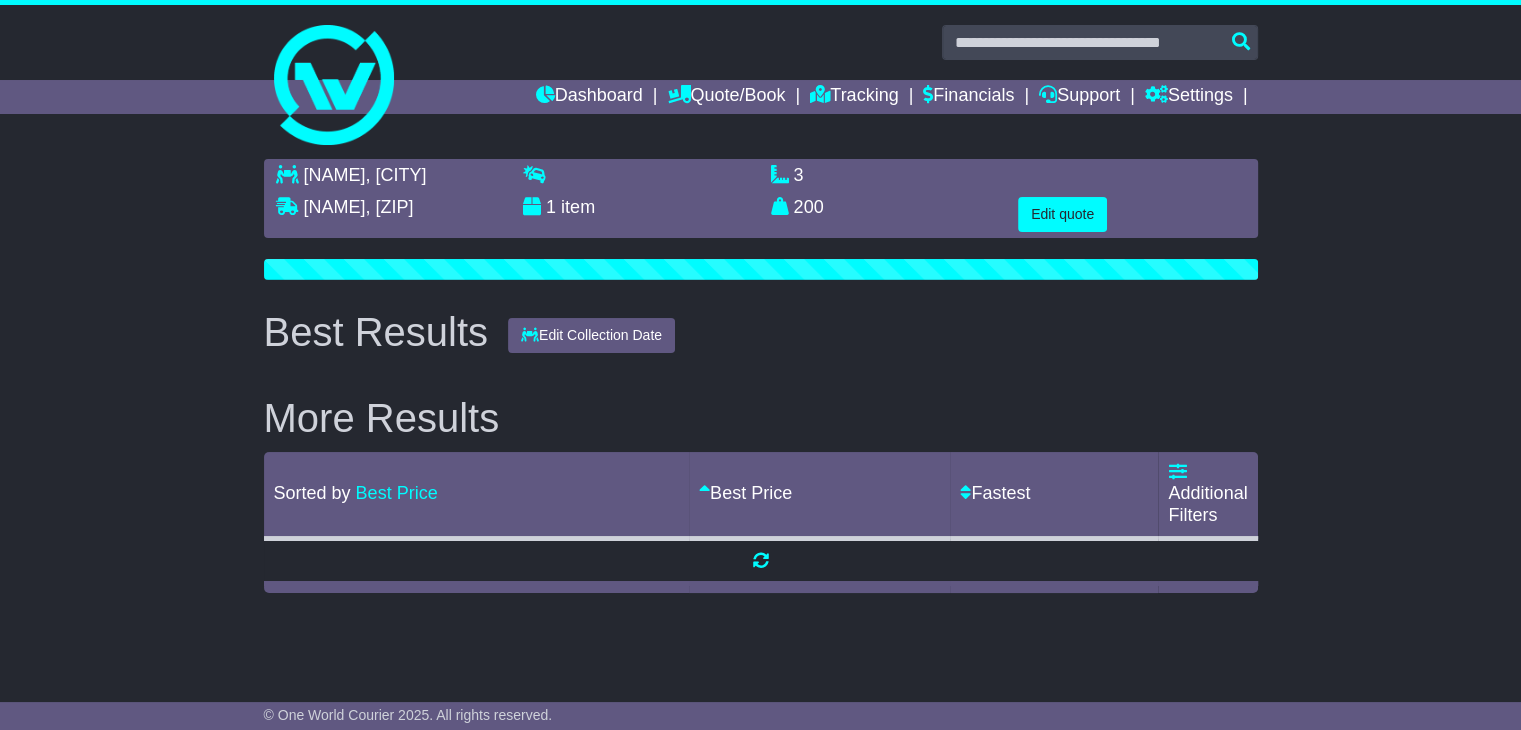 scroll, scrollTop: 0, scrollLeft: 0, axis: both 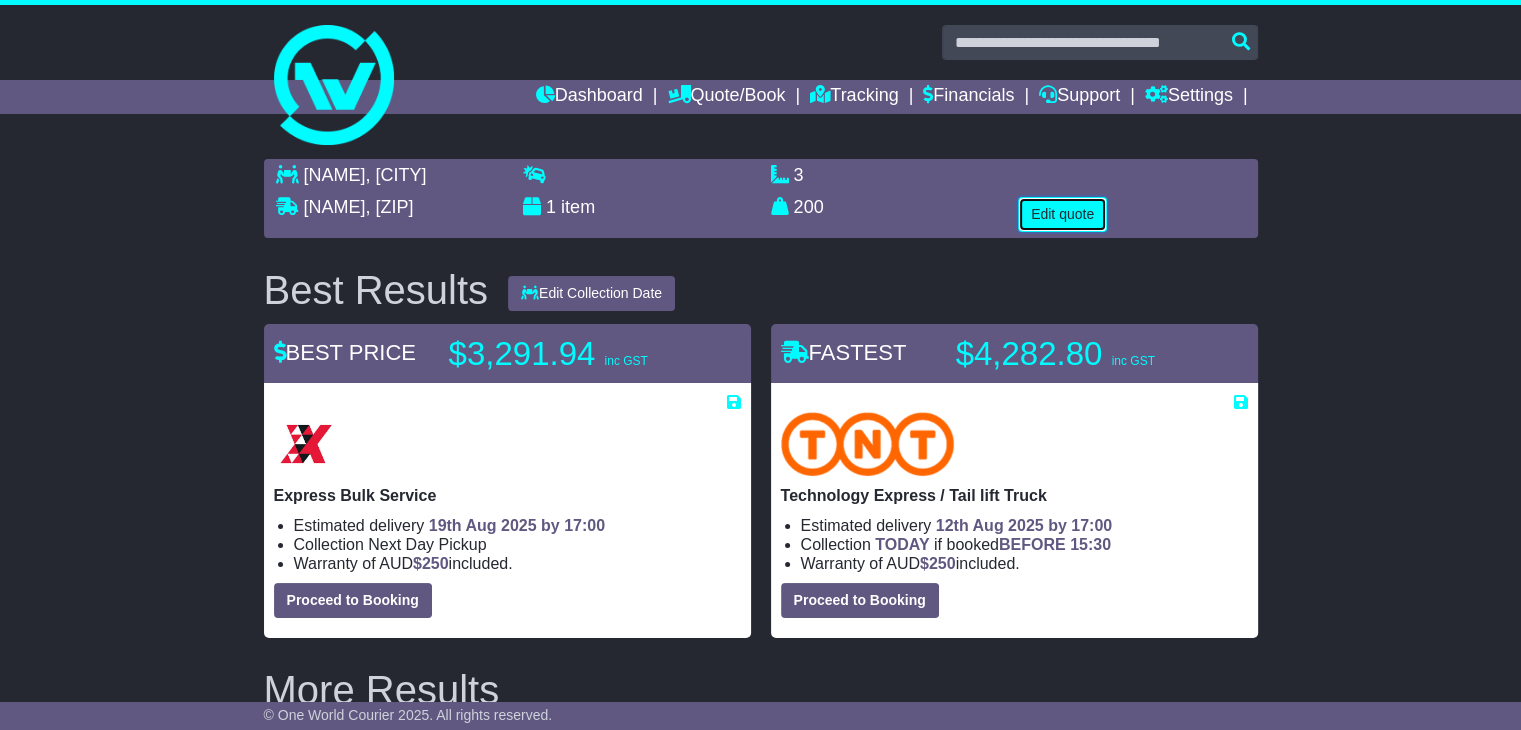 click on "Edit quote" at bounding box center [1062, 214] 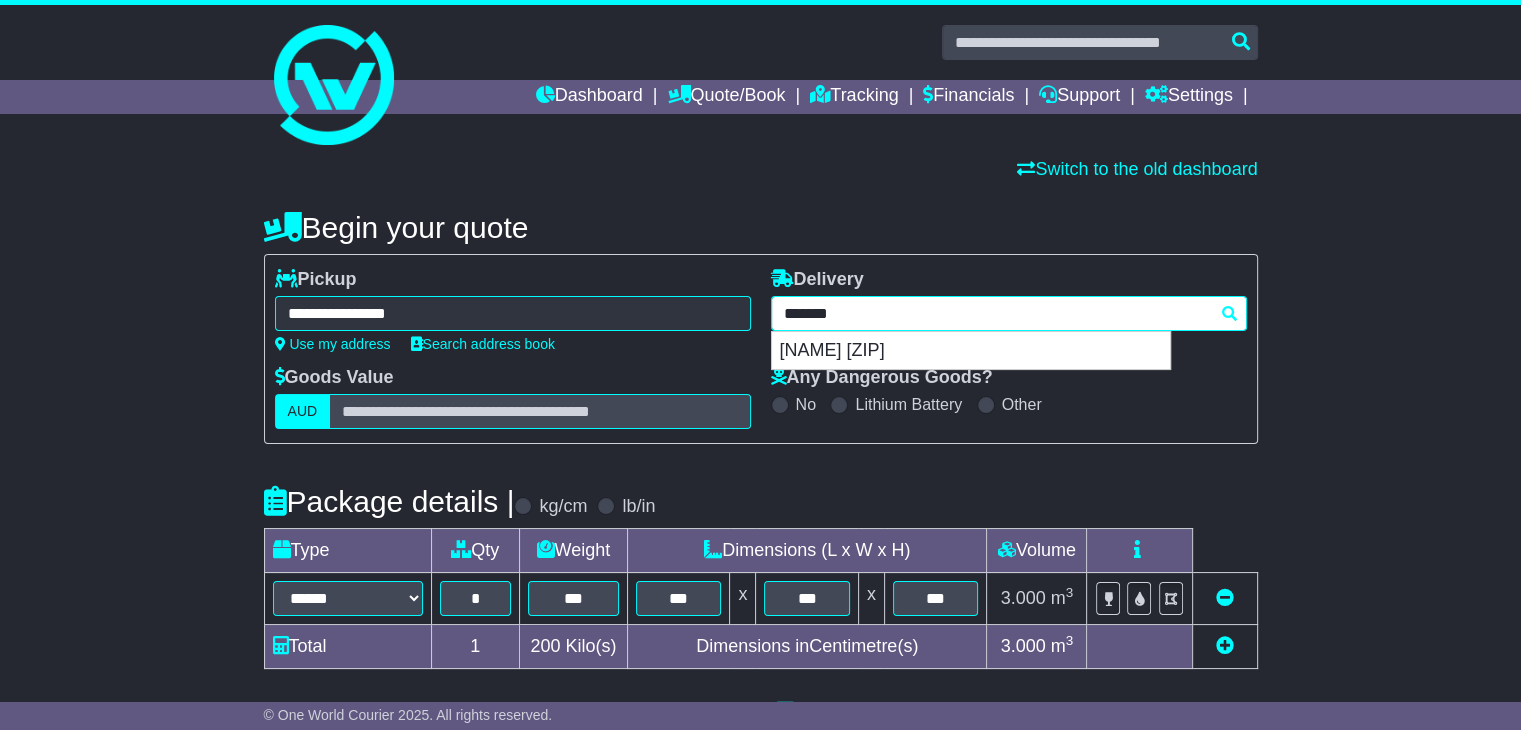 click on "**********" at bounding box center (1009, 313) 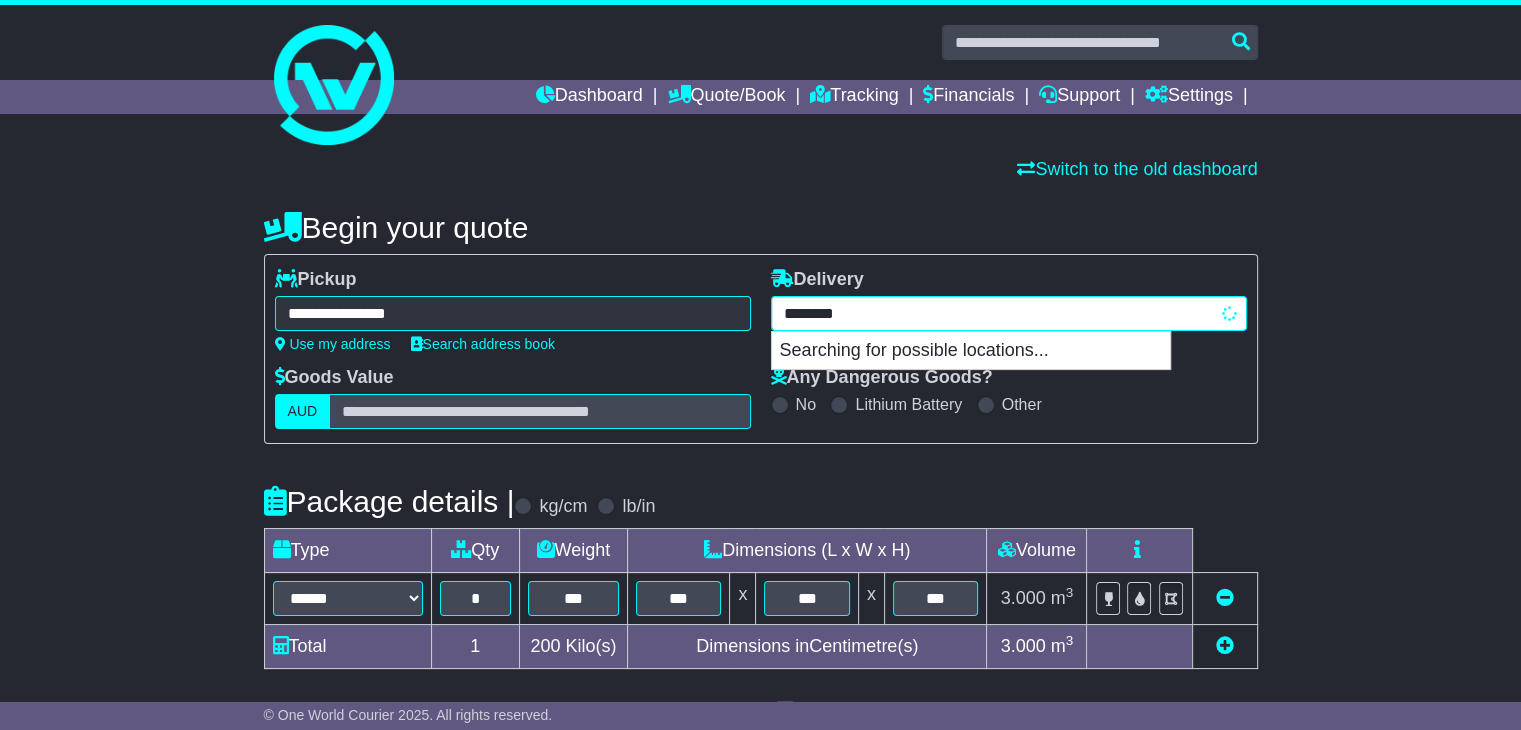 type on "*********" 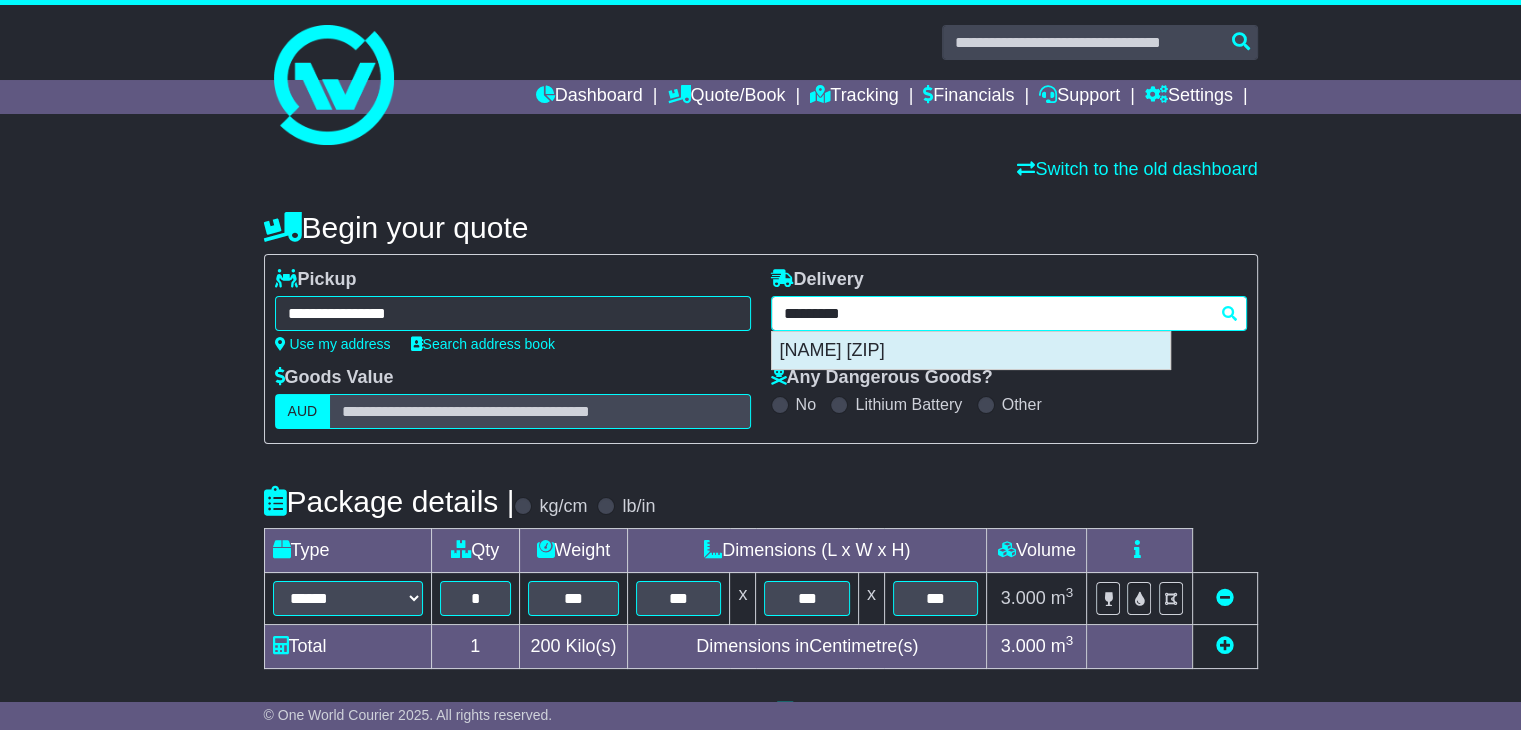 click on "LANDSDALE 6065" at bounding box center [971, 351] 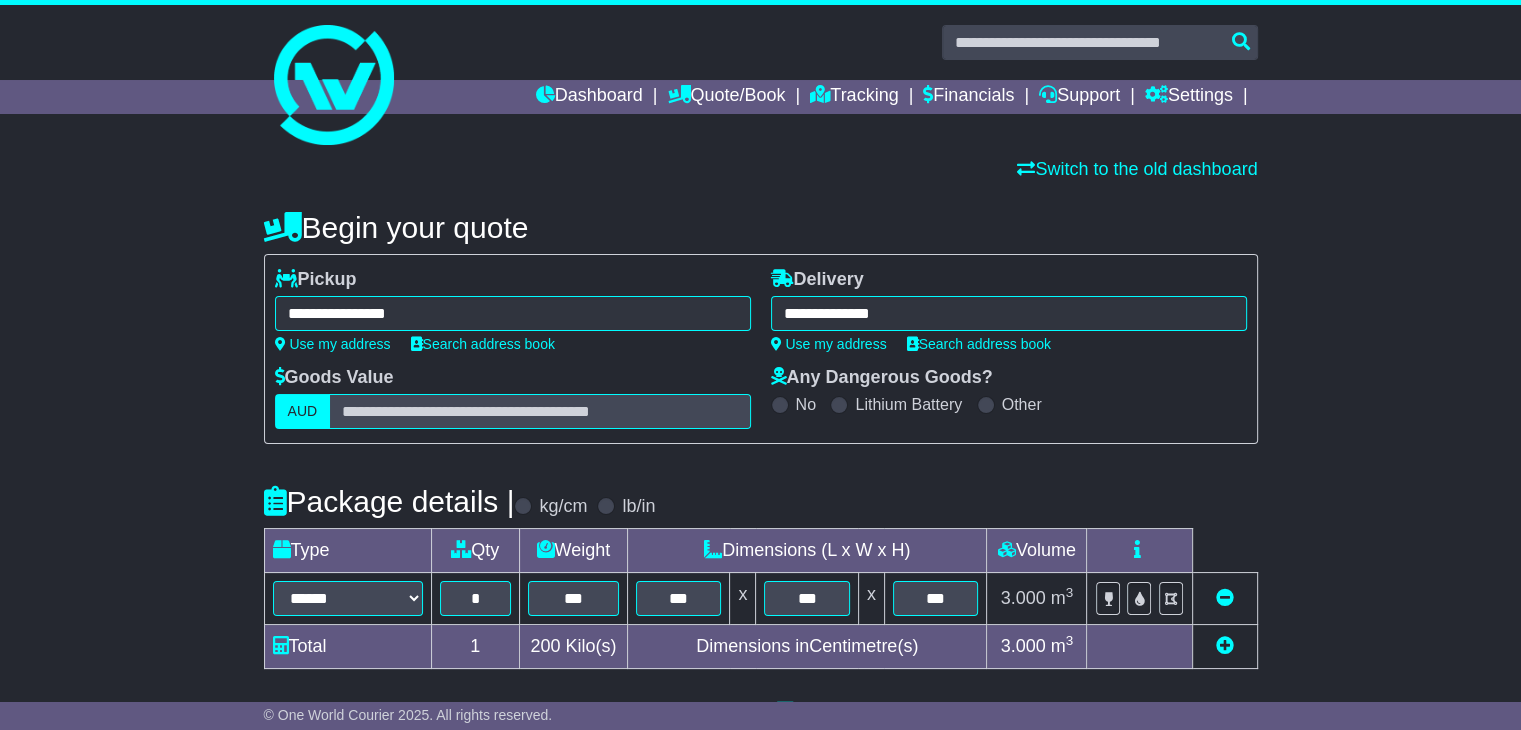 type on "**********" 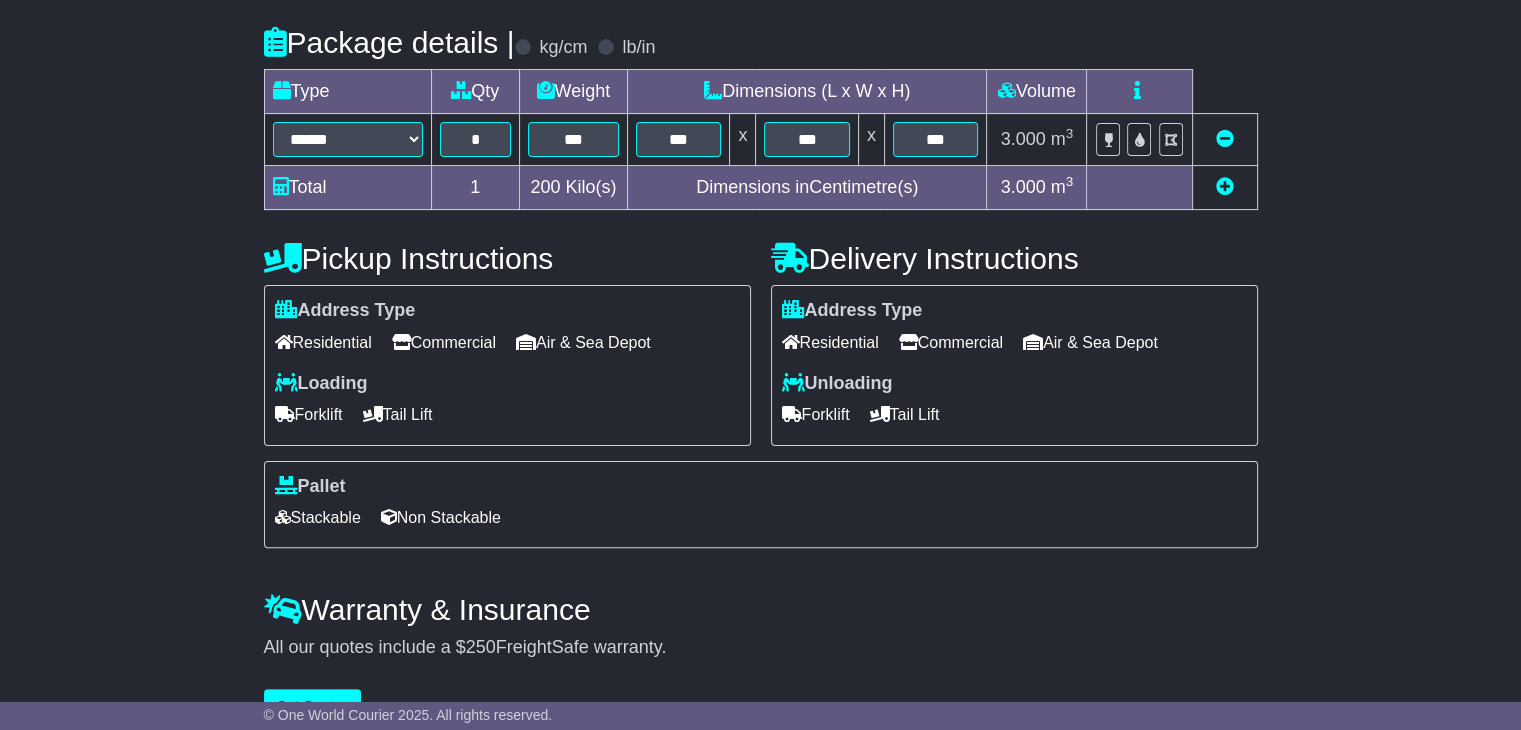 scroll, scrollTop: 505, scrollLeft: 0, axis: vertical 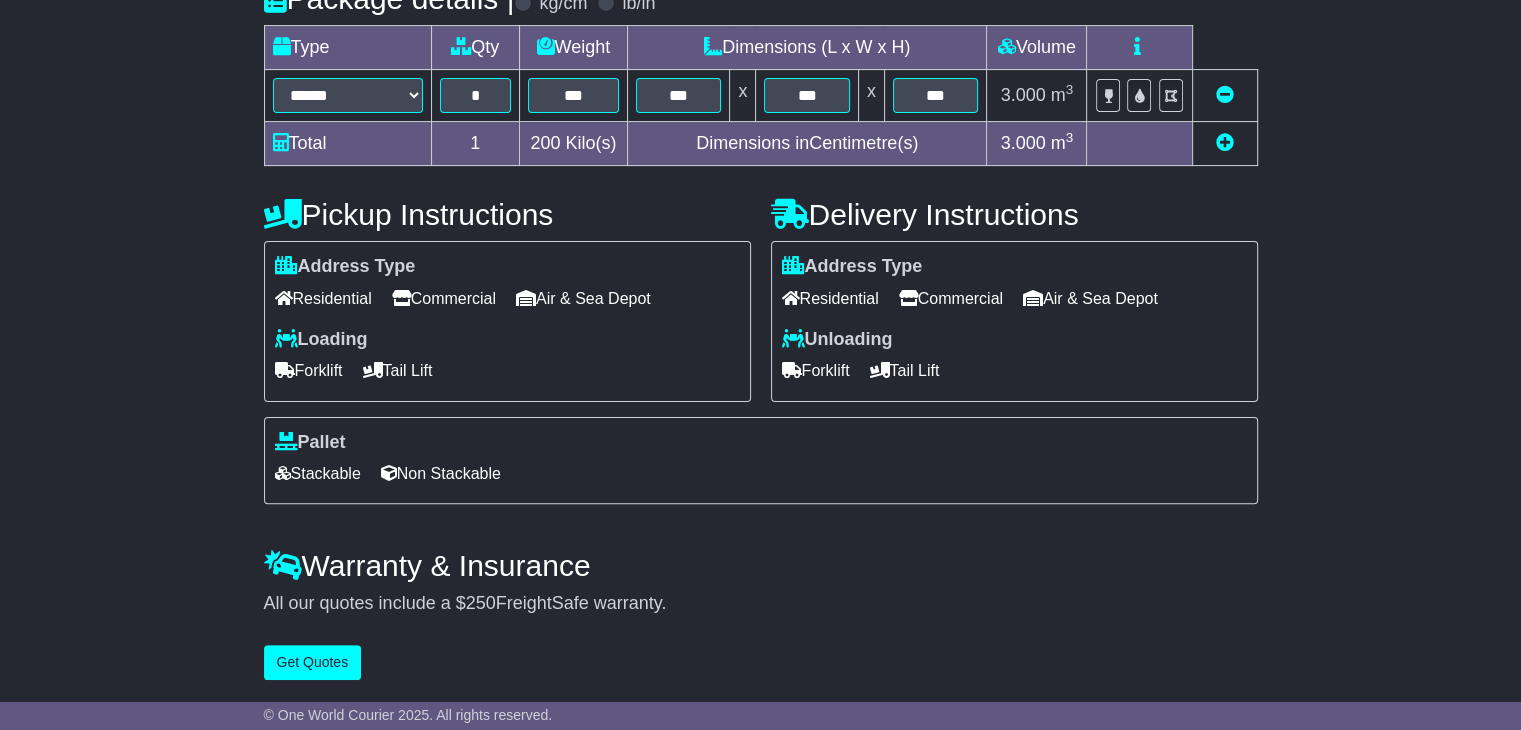 click on "Commercial" at bounding box center (951, 298) 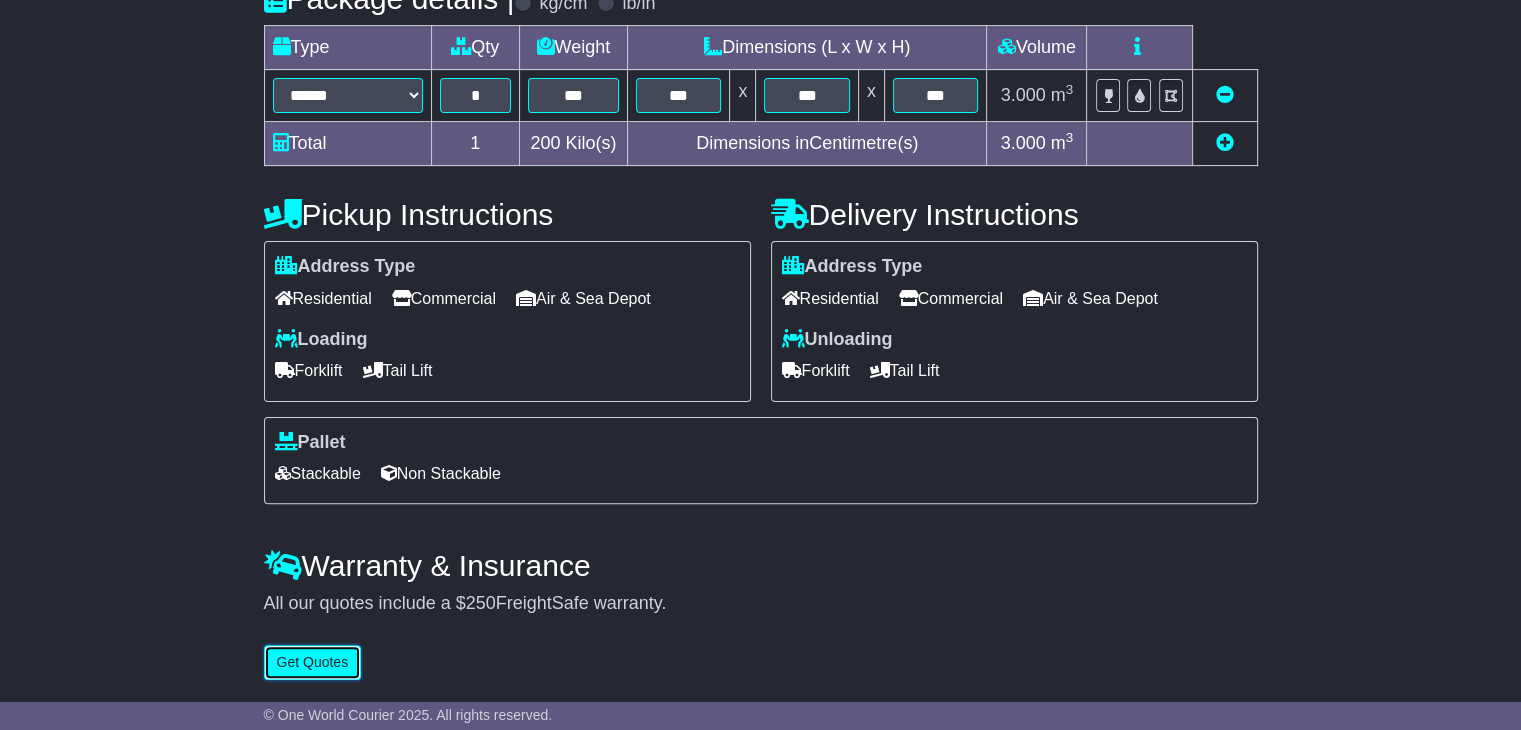 click on "Get Quotes" at bounding box center [313, 662] 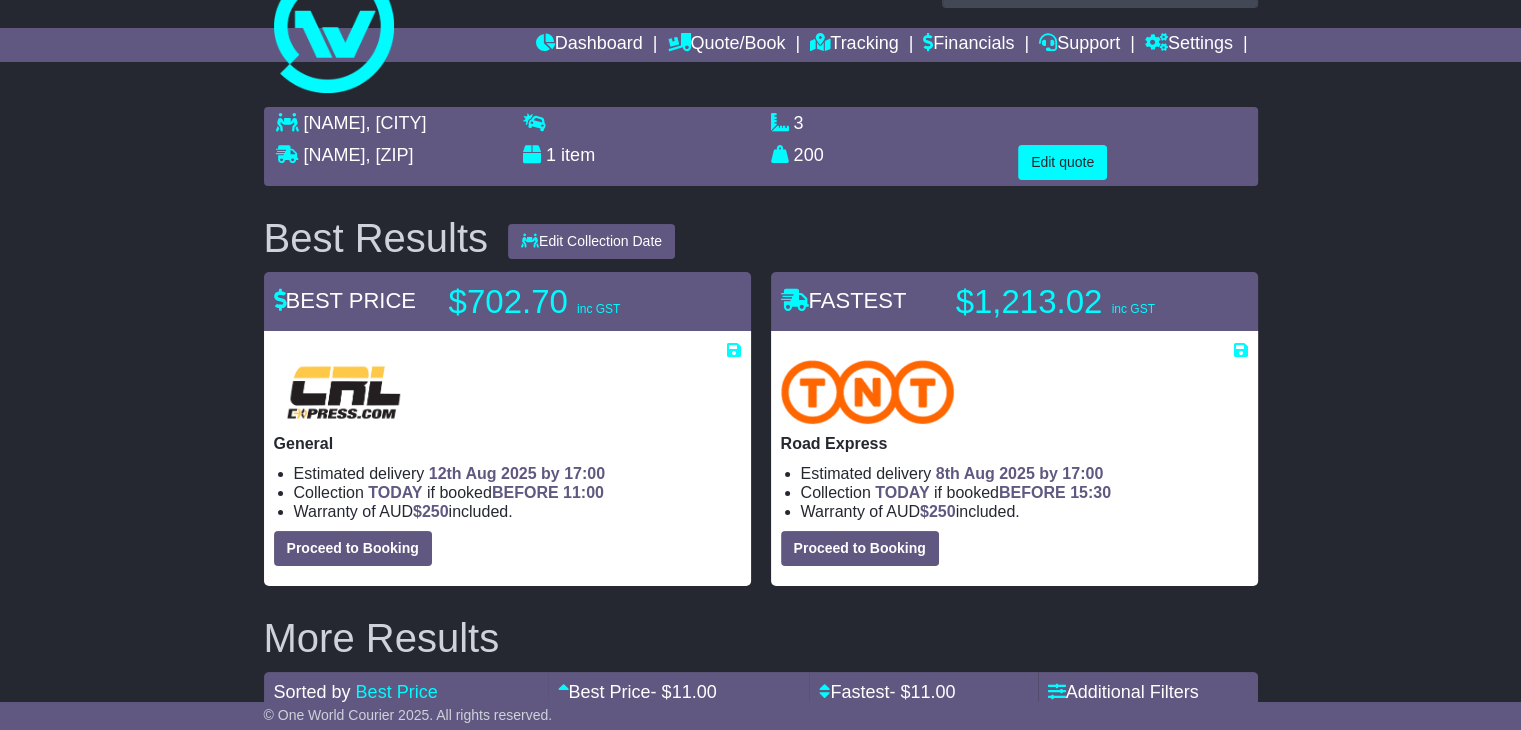 scroll, scrollTop: 0, scrollLeft: 0, axis: both 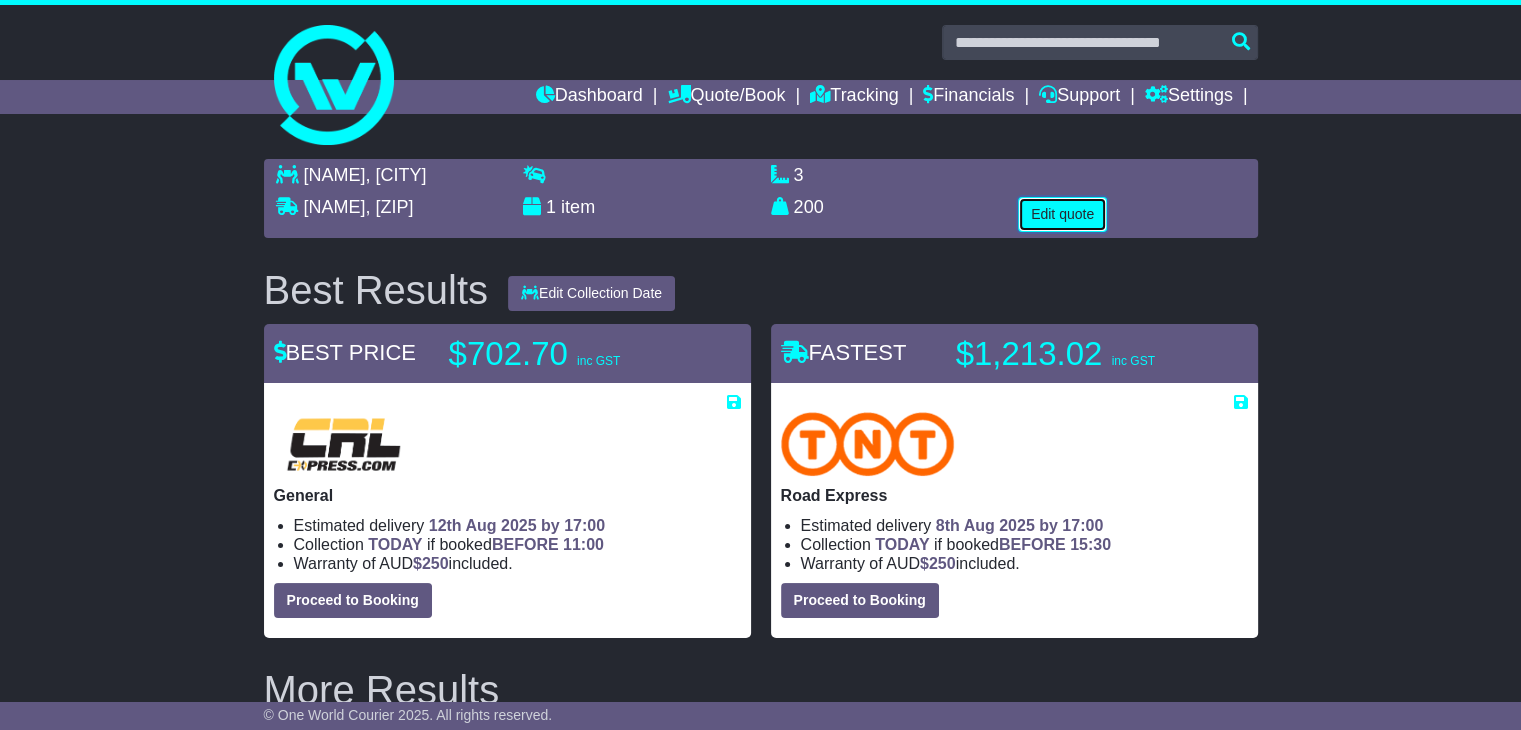 click on "Edit quote" at bounding box center (1062, 214) 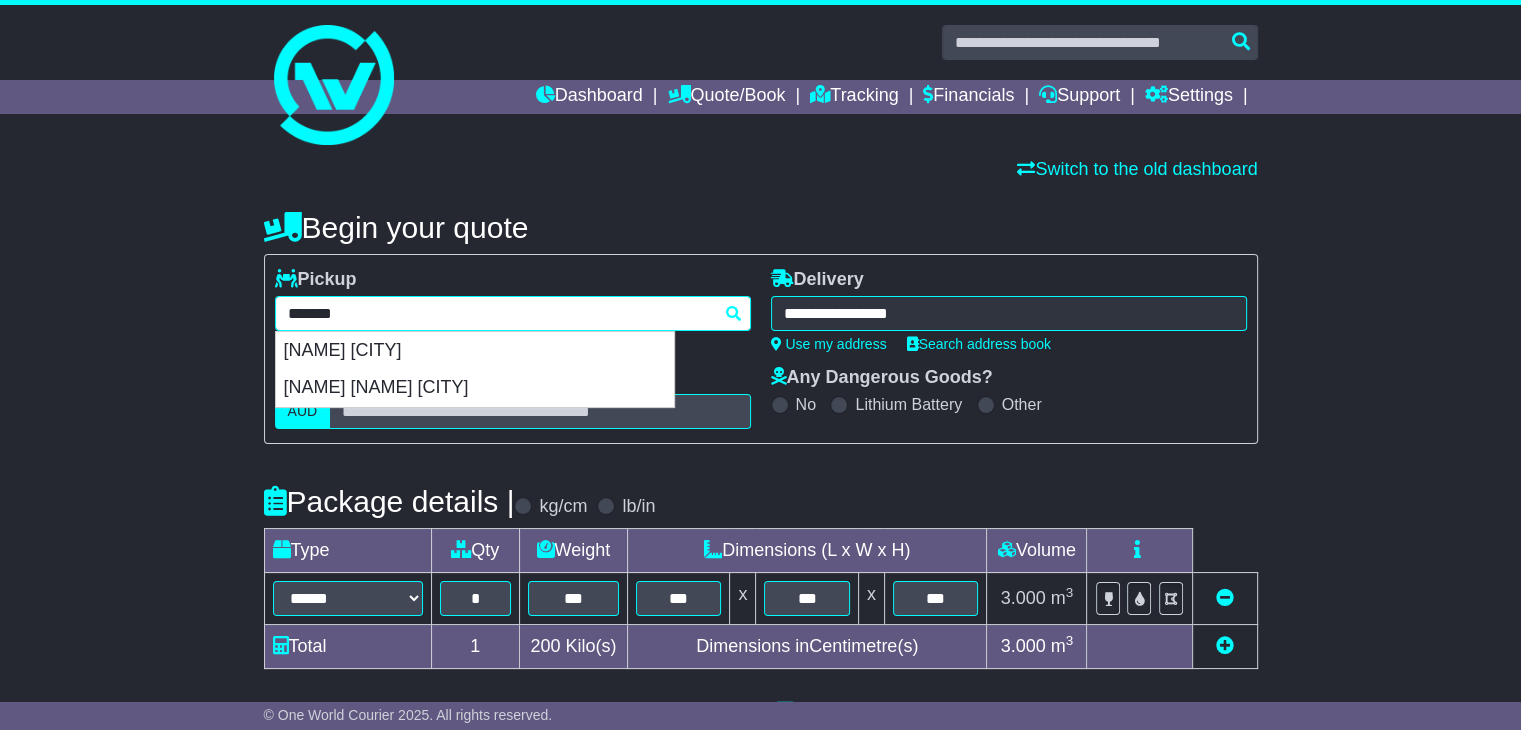 click on "**********" at bounding box center [513, 313] 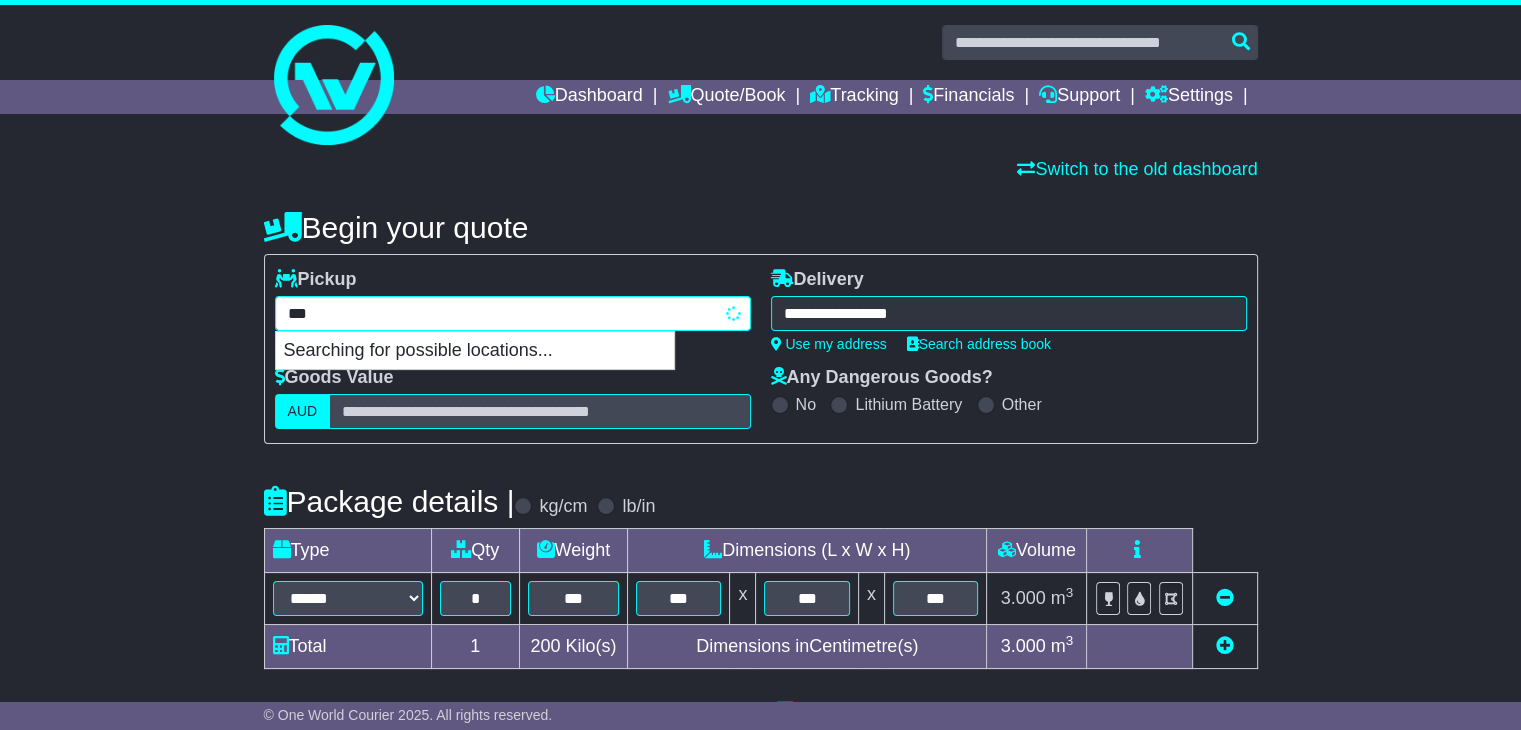 type on "****" 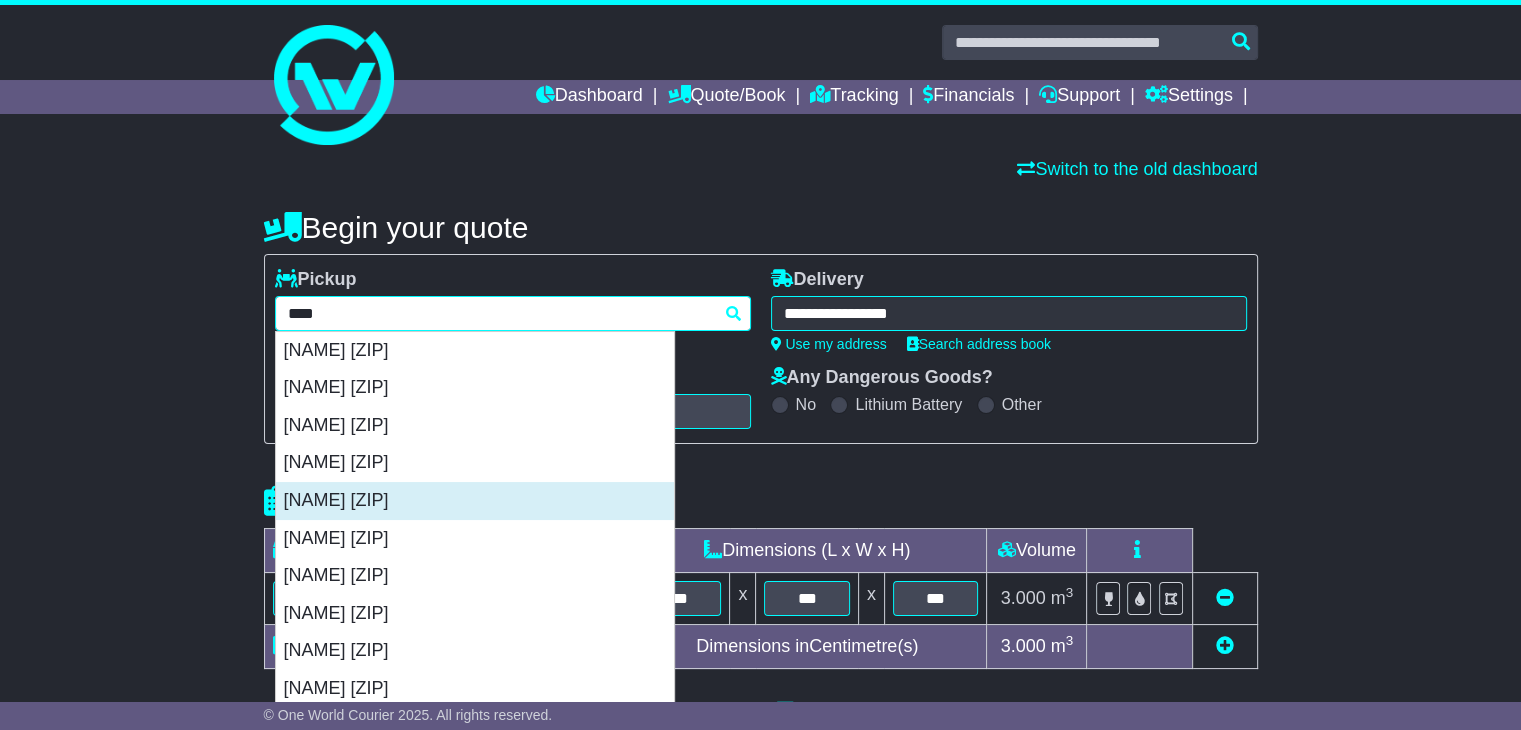 click on "LANDSDALE 6065" at bounding box center (475, 501) 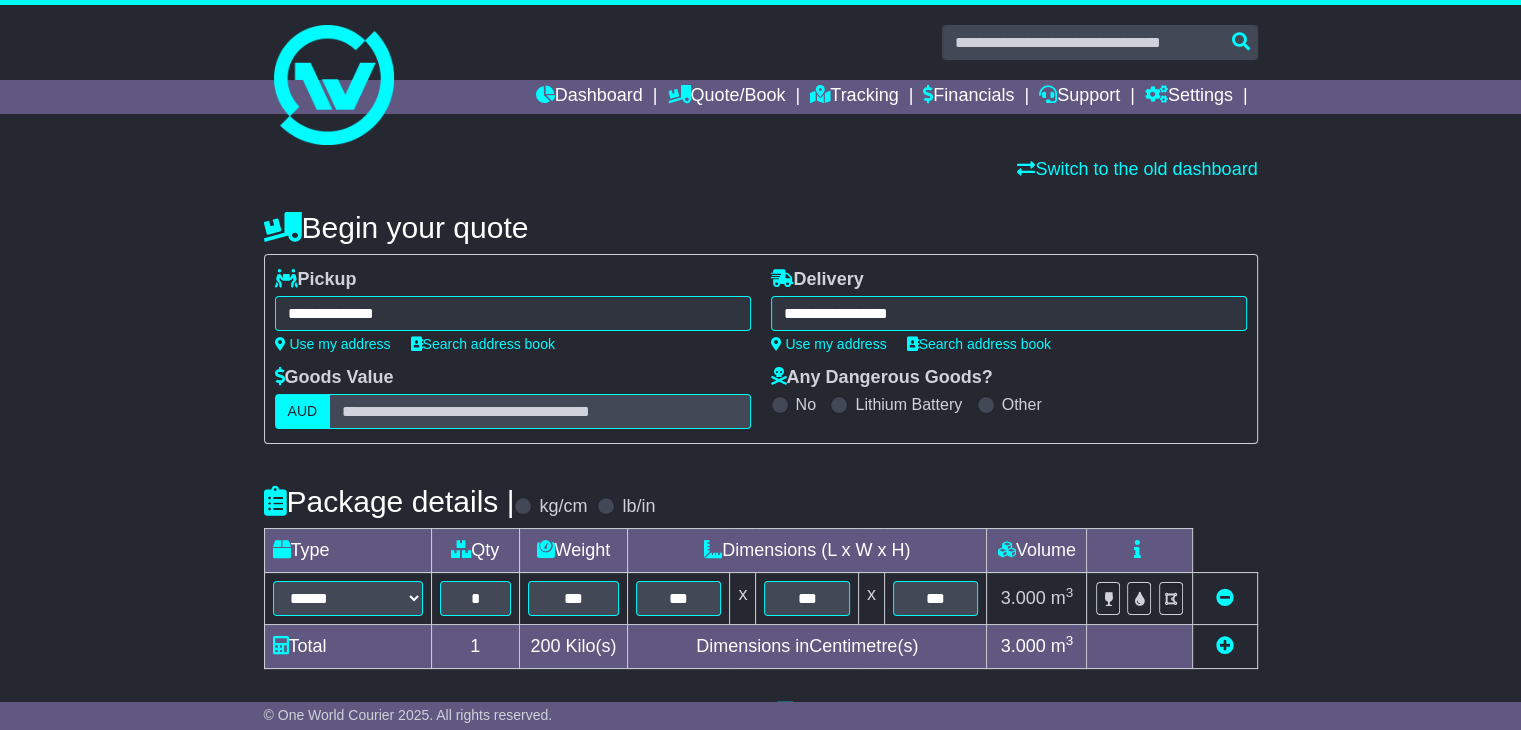 type on "**********" 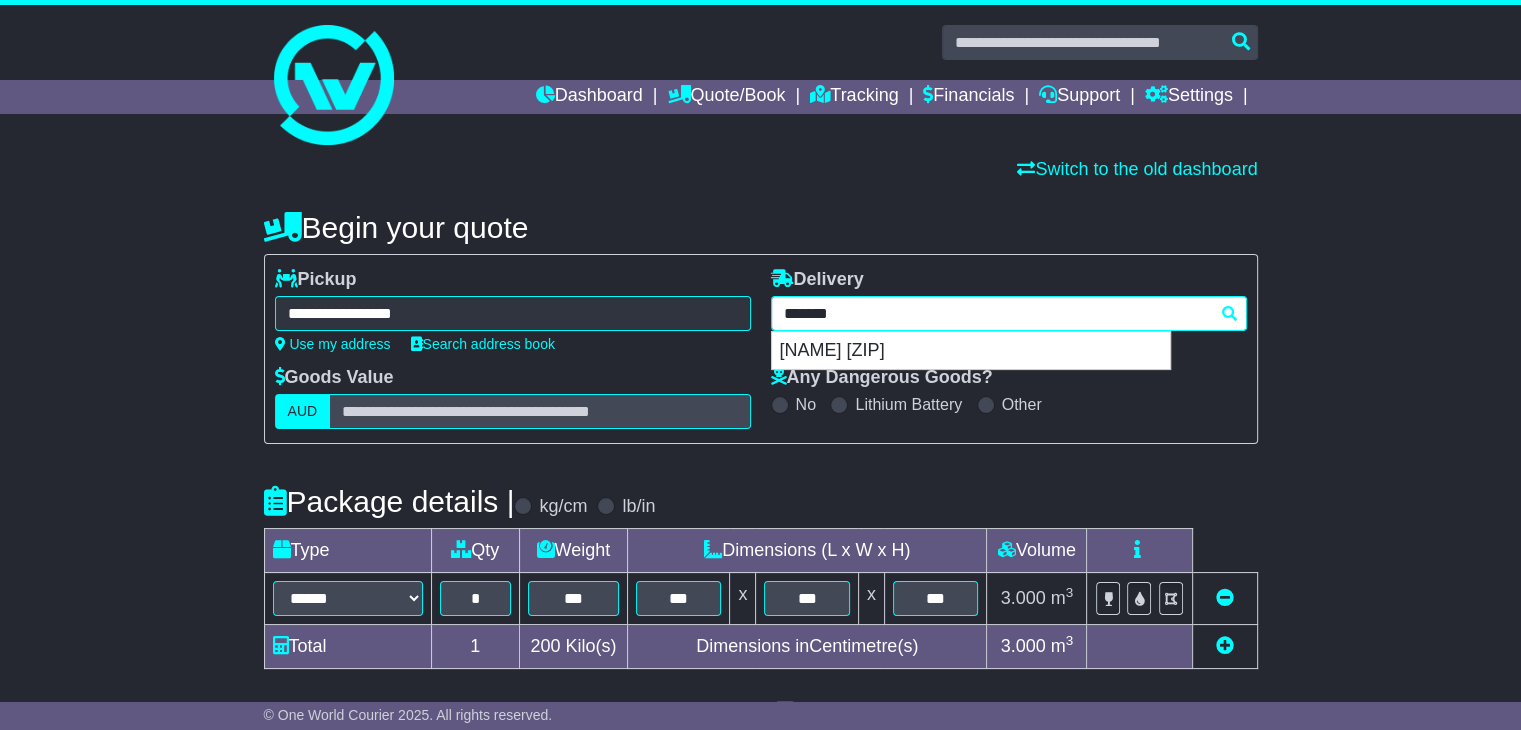 click on "**********" at bounding box center [1009, 313] 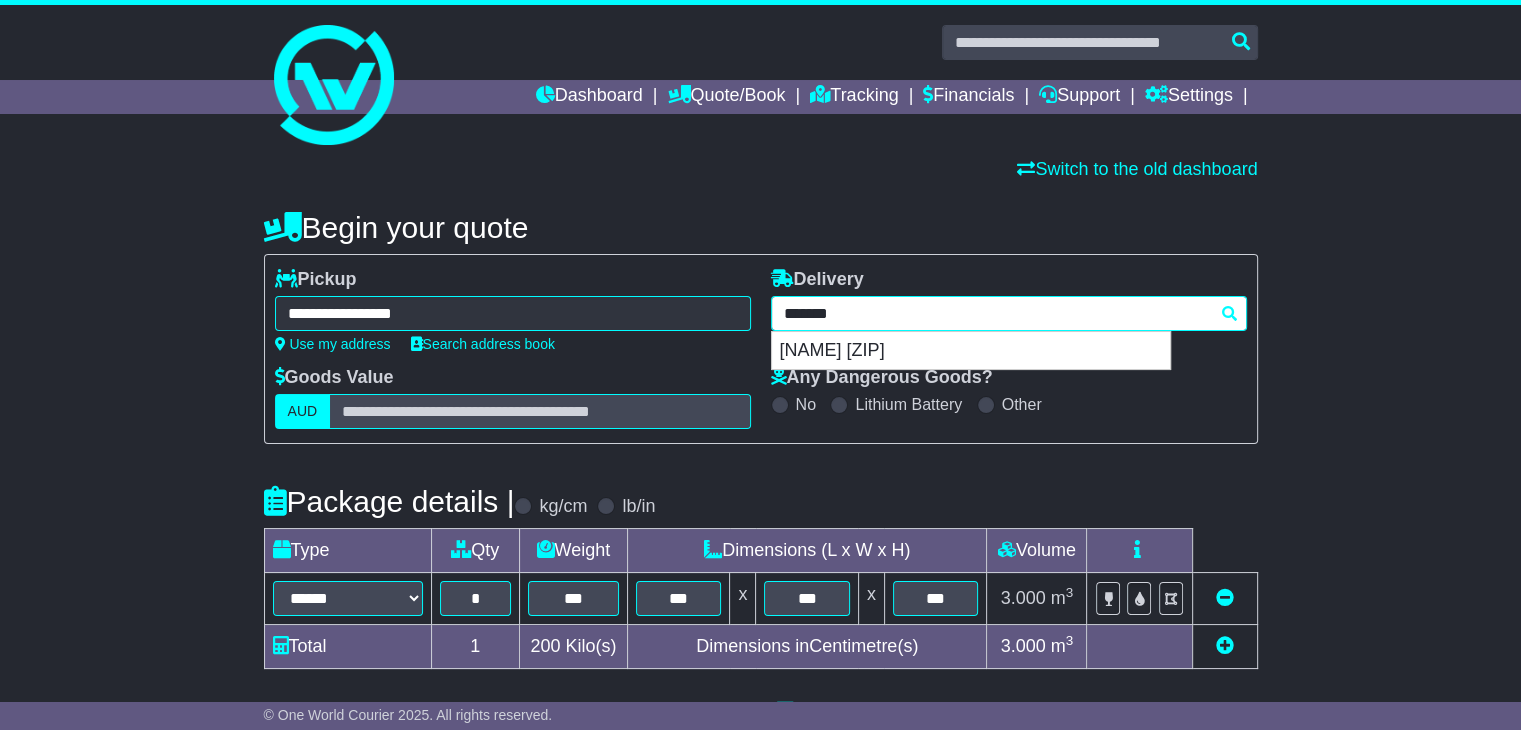 paste on "**********" 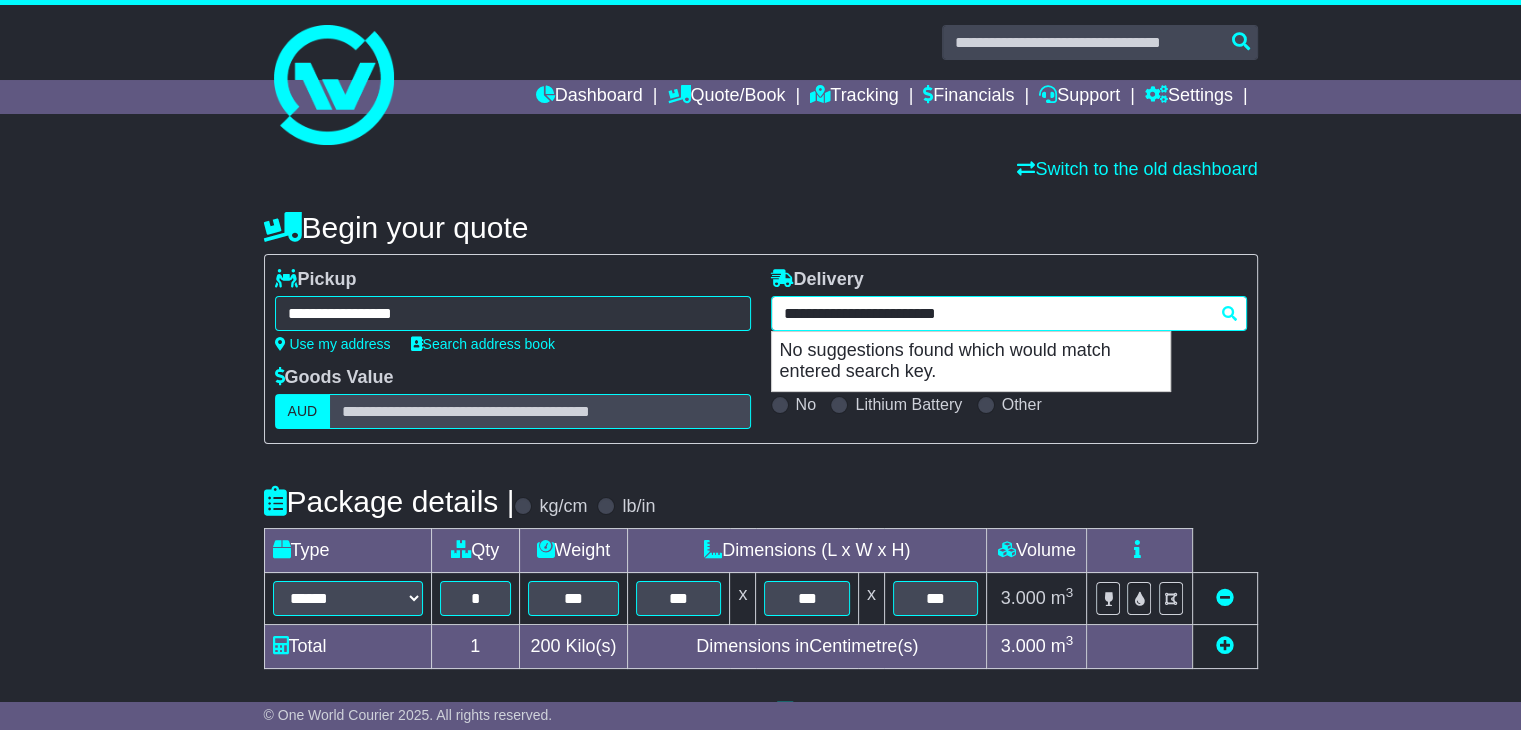 click on "**********" at bounding box center (1009, 313) 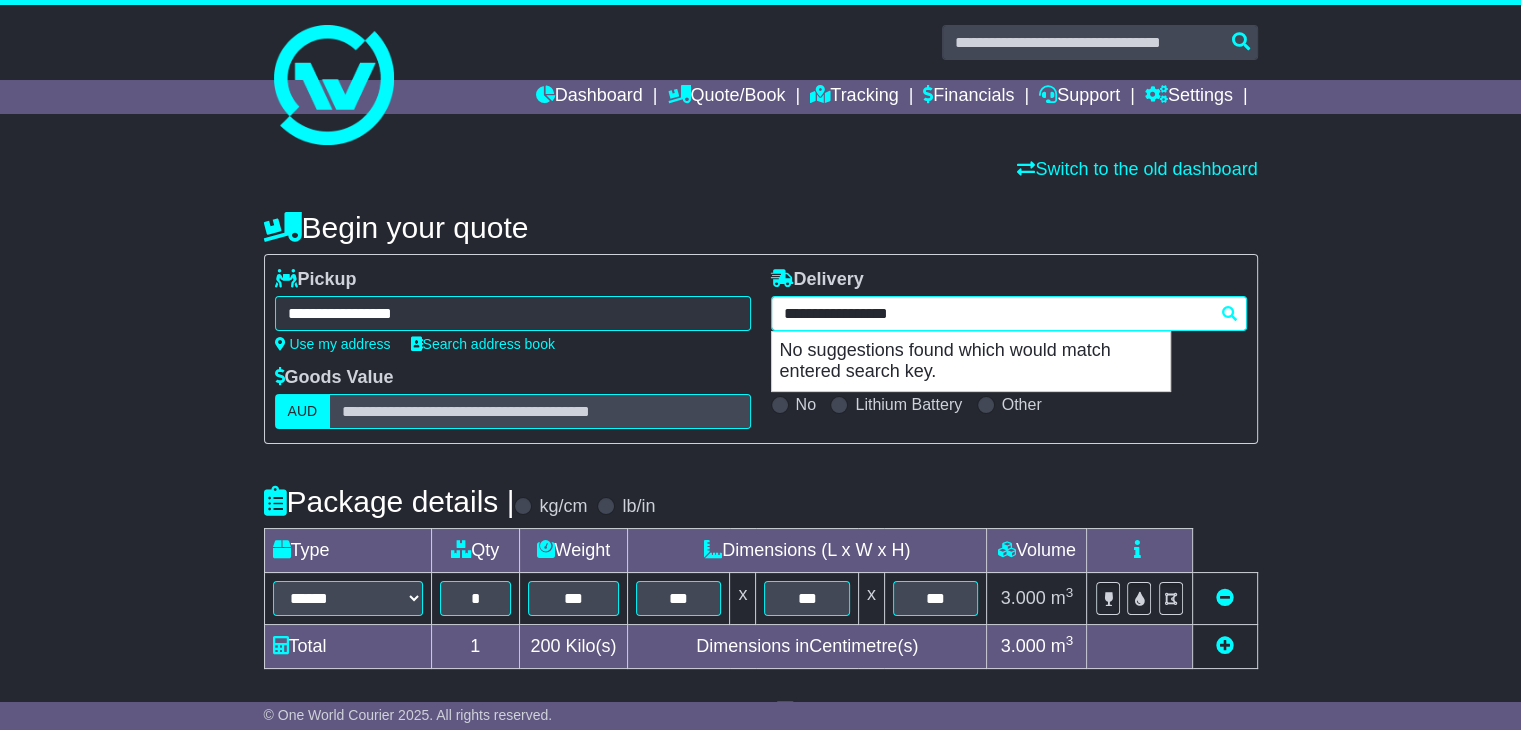 click on "**********" at bounding box center (1009, 313) 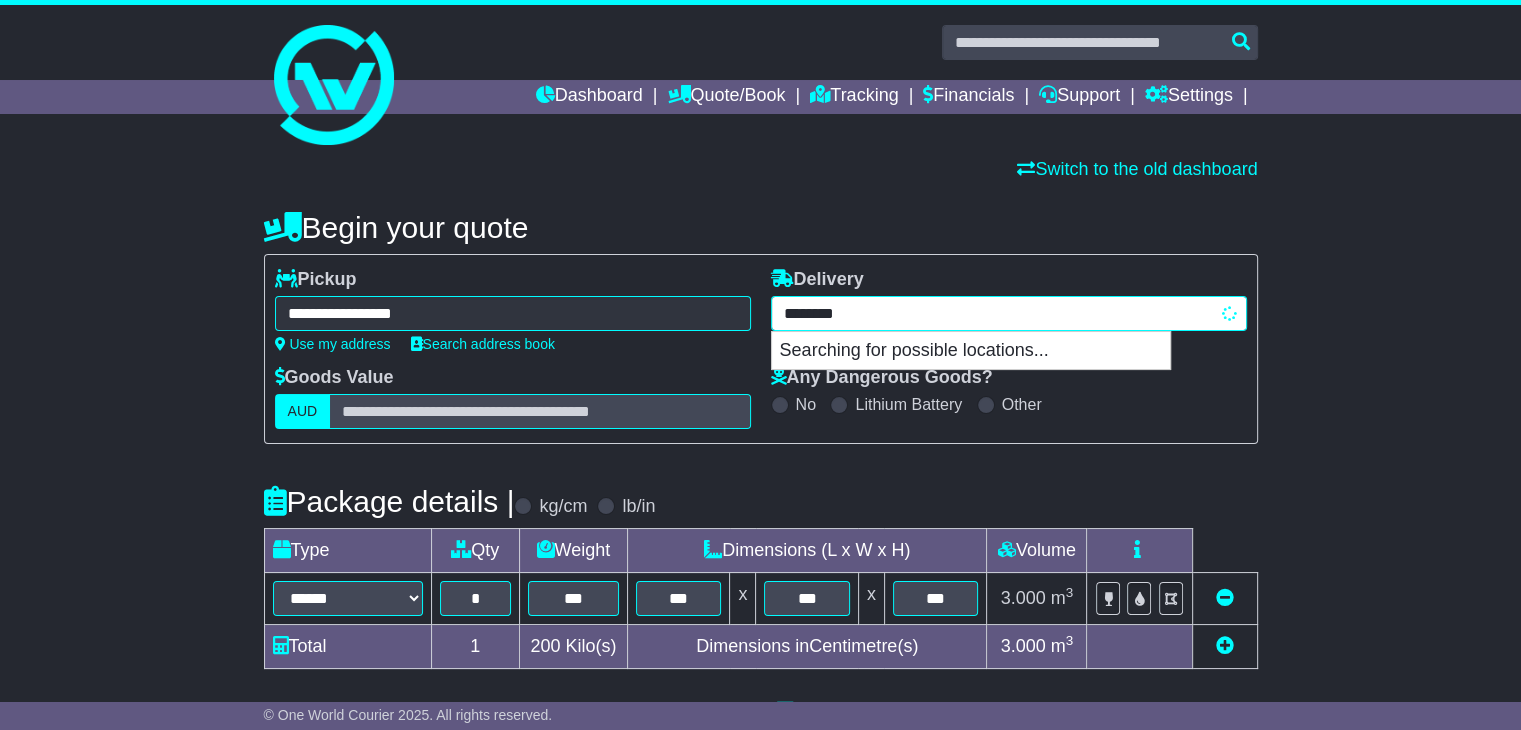 type on "*******" 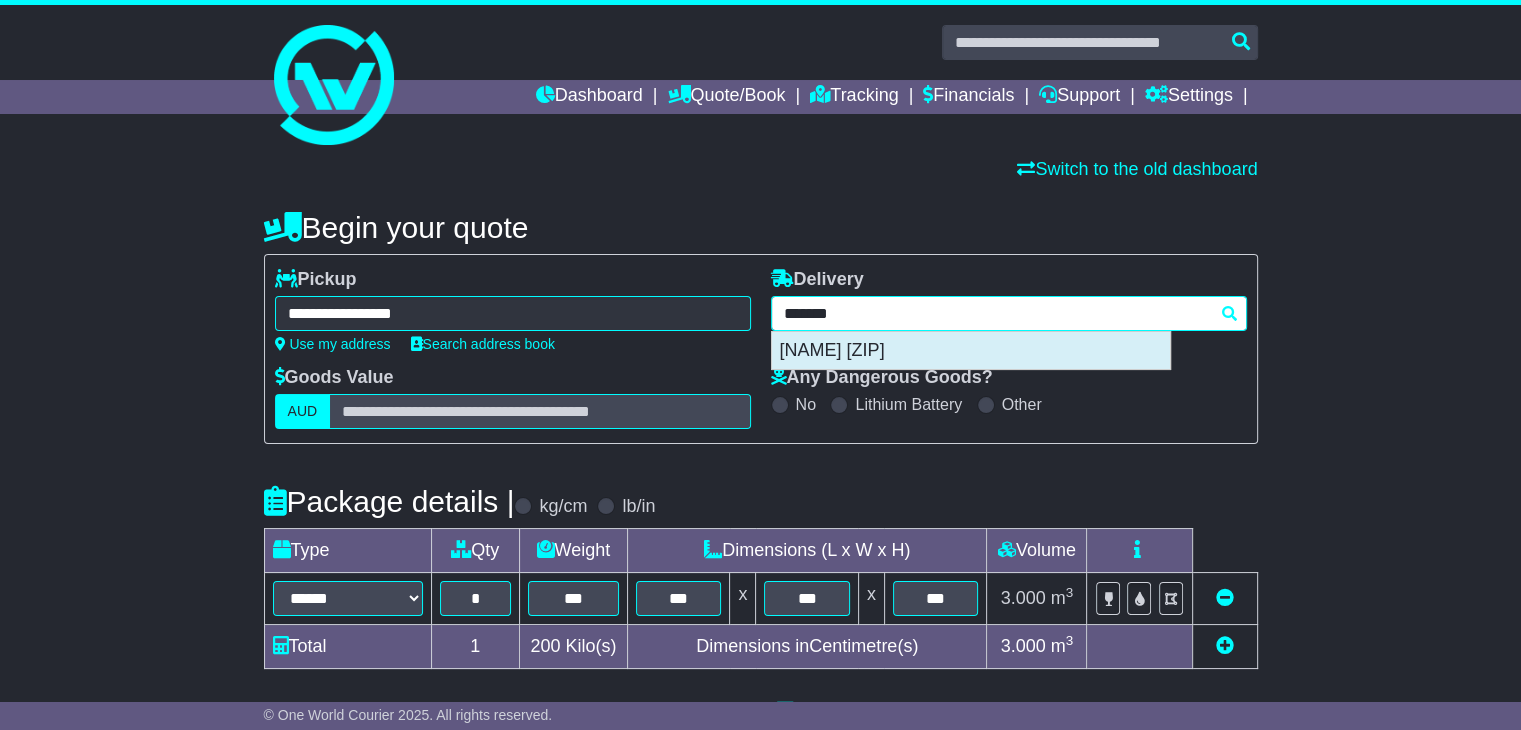 click on "BEENONG 6353" at bounding box center (971, 351) 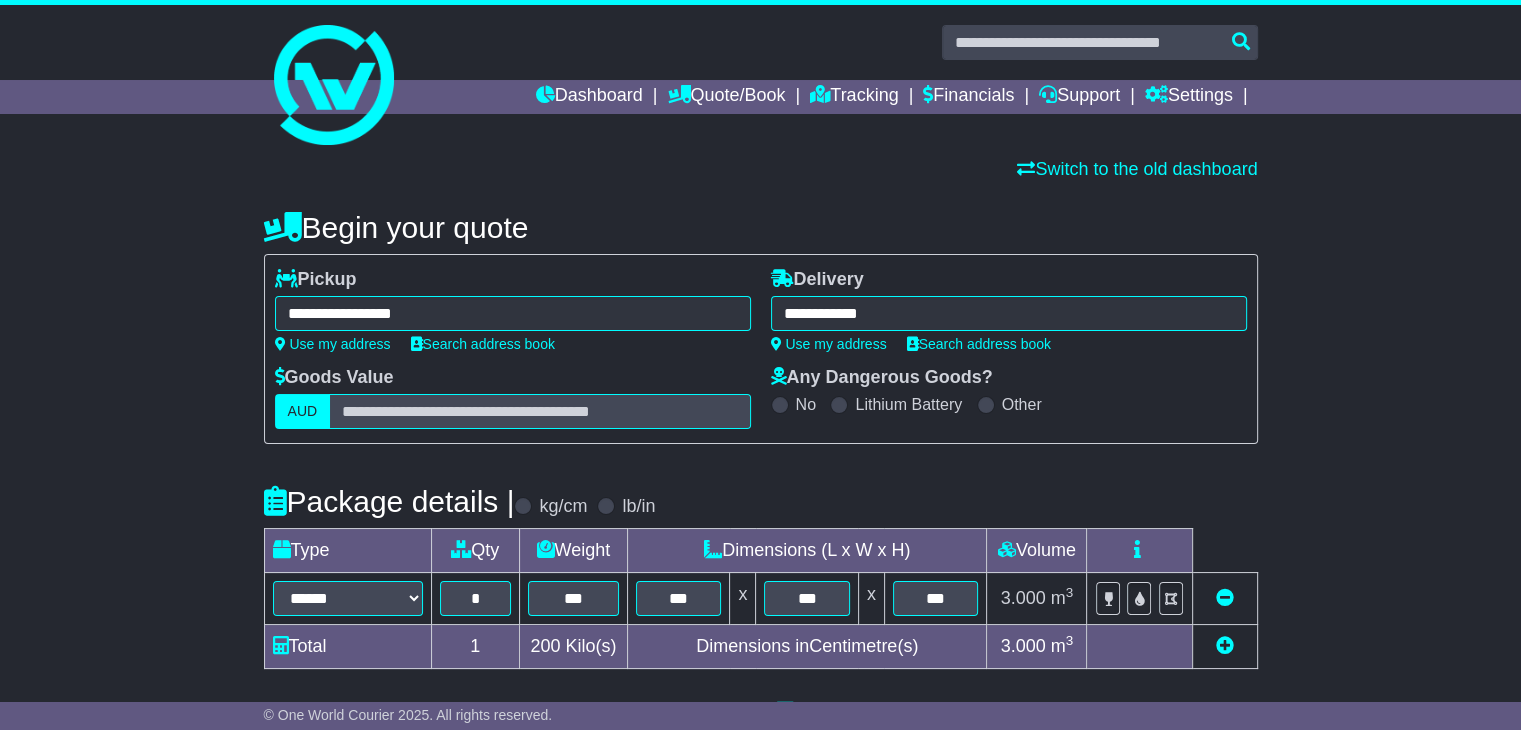 type on "**********" 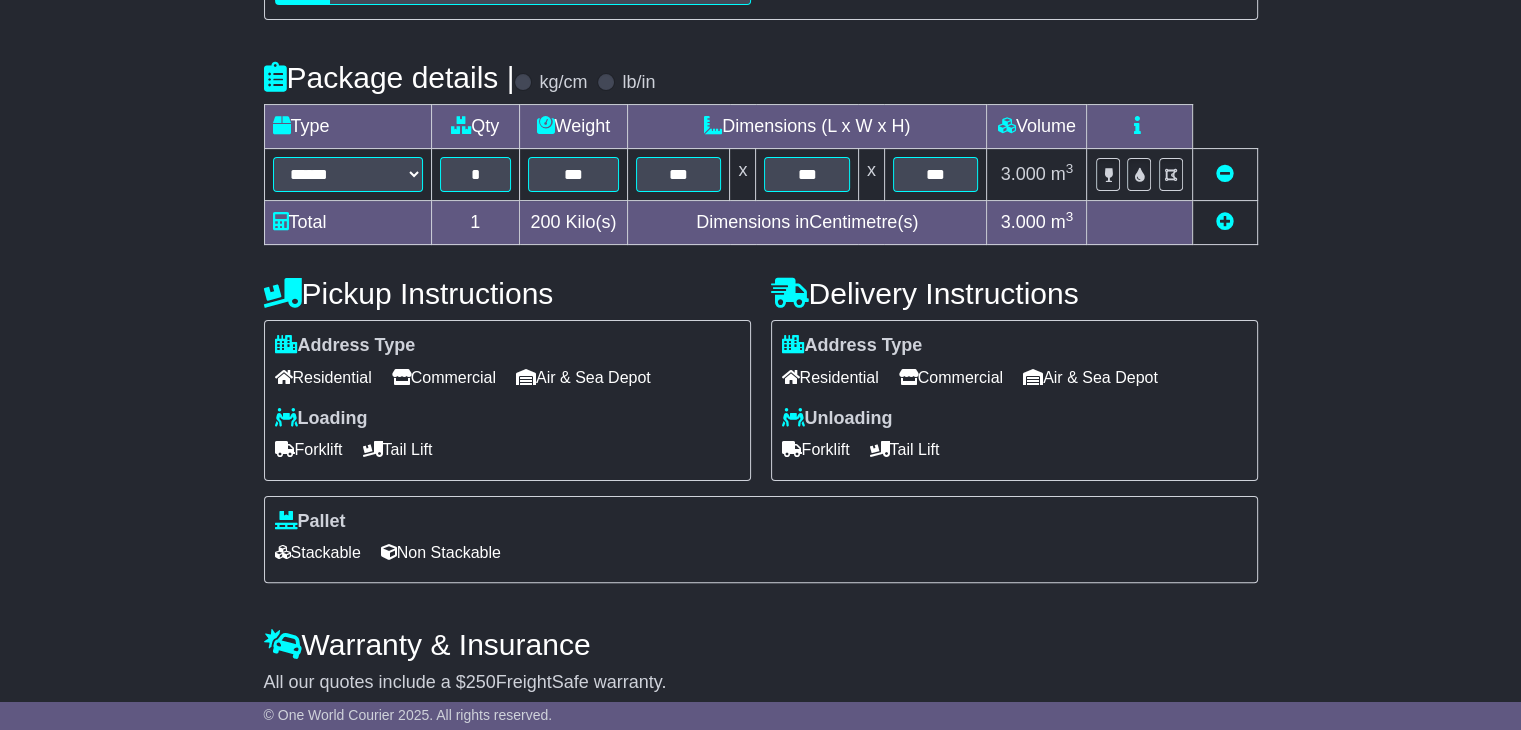 scroll, scrollTop: 505, scrollLeft: 0, axis: vertical 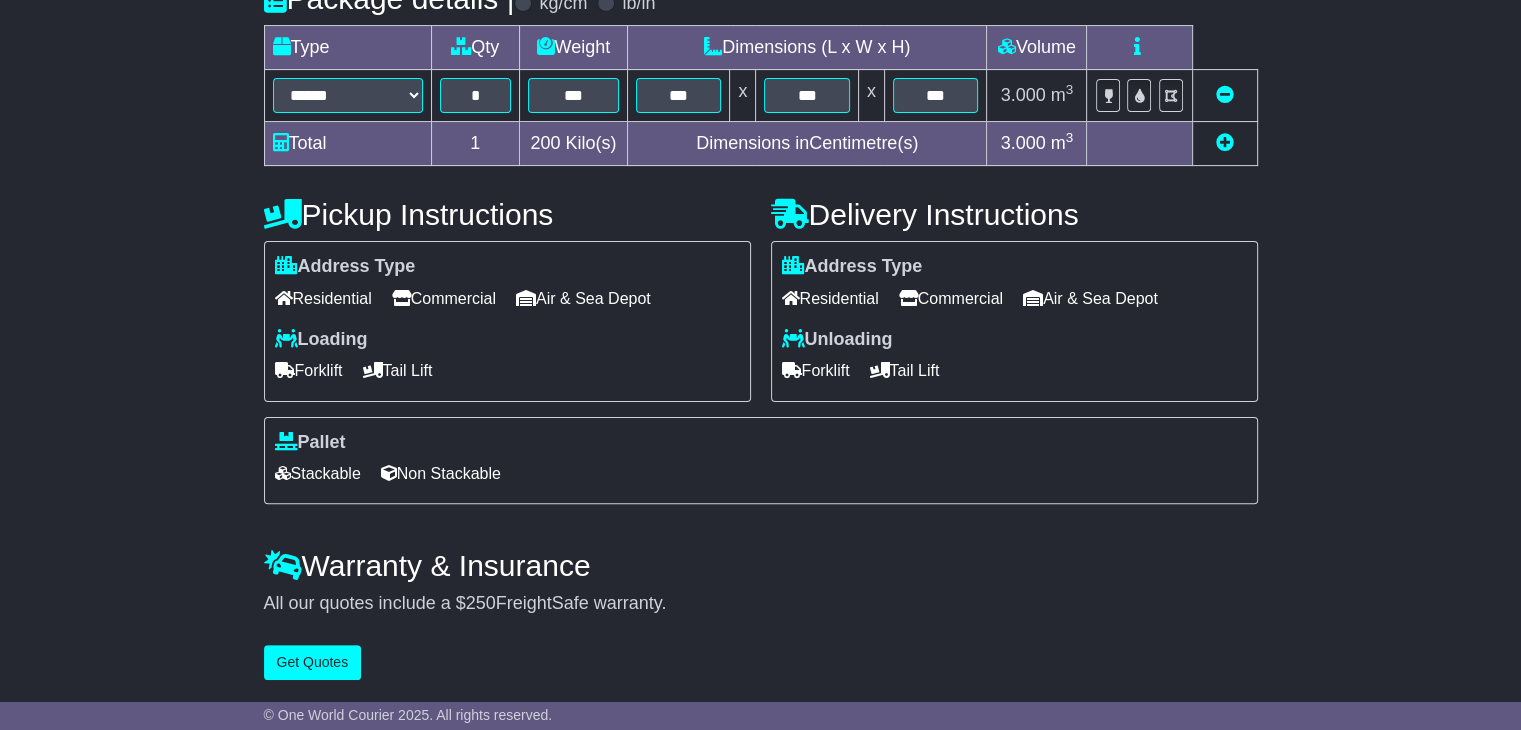 click on "Residential" at bounding box center [830, 298] 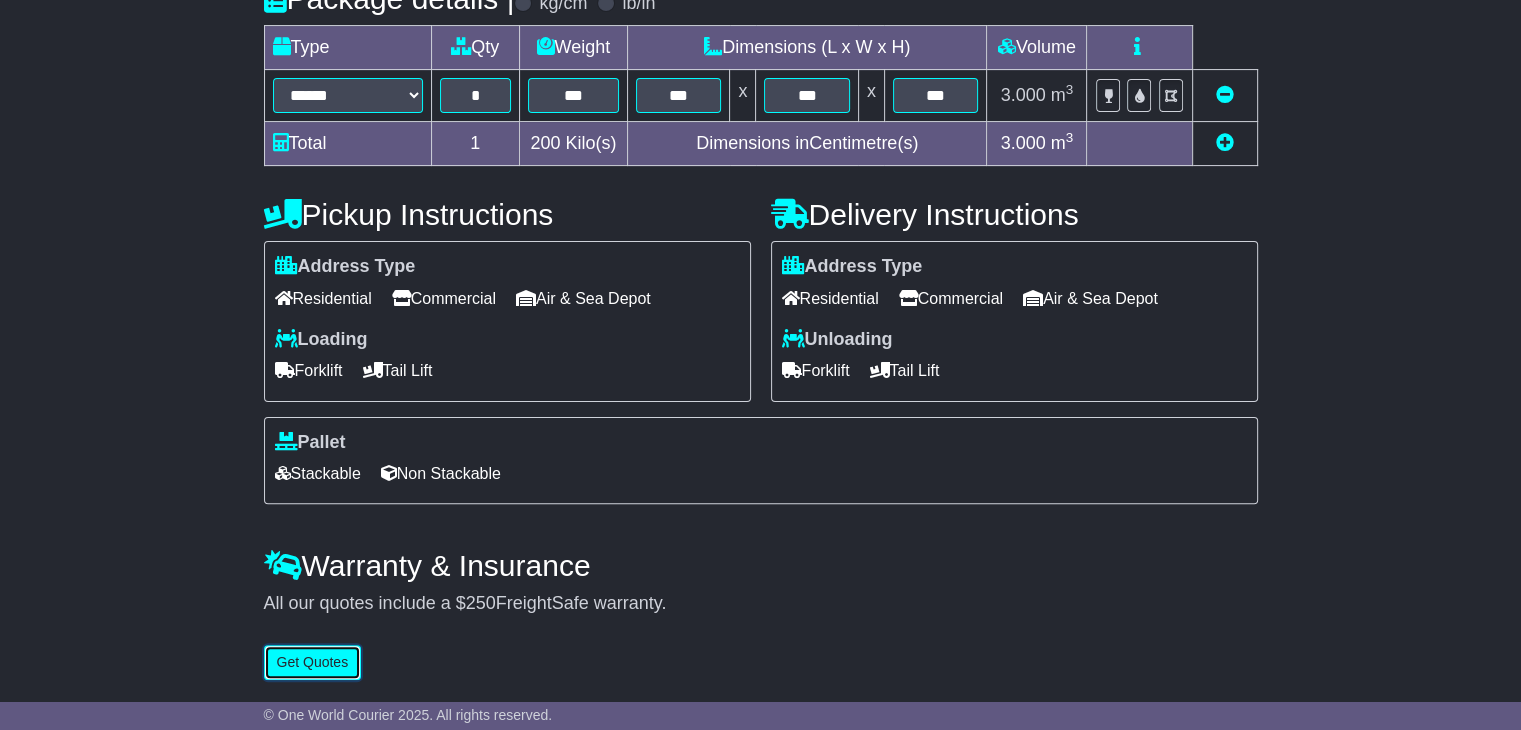 click on "Get Quotes" at bounding box center (313, 662) 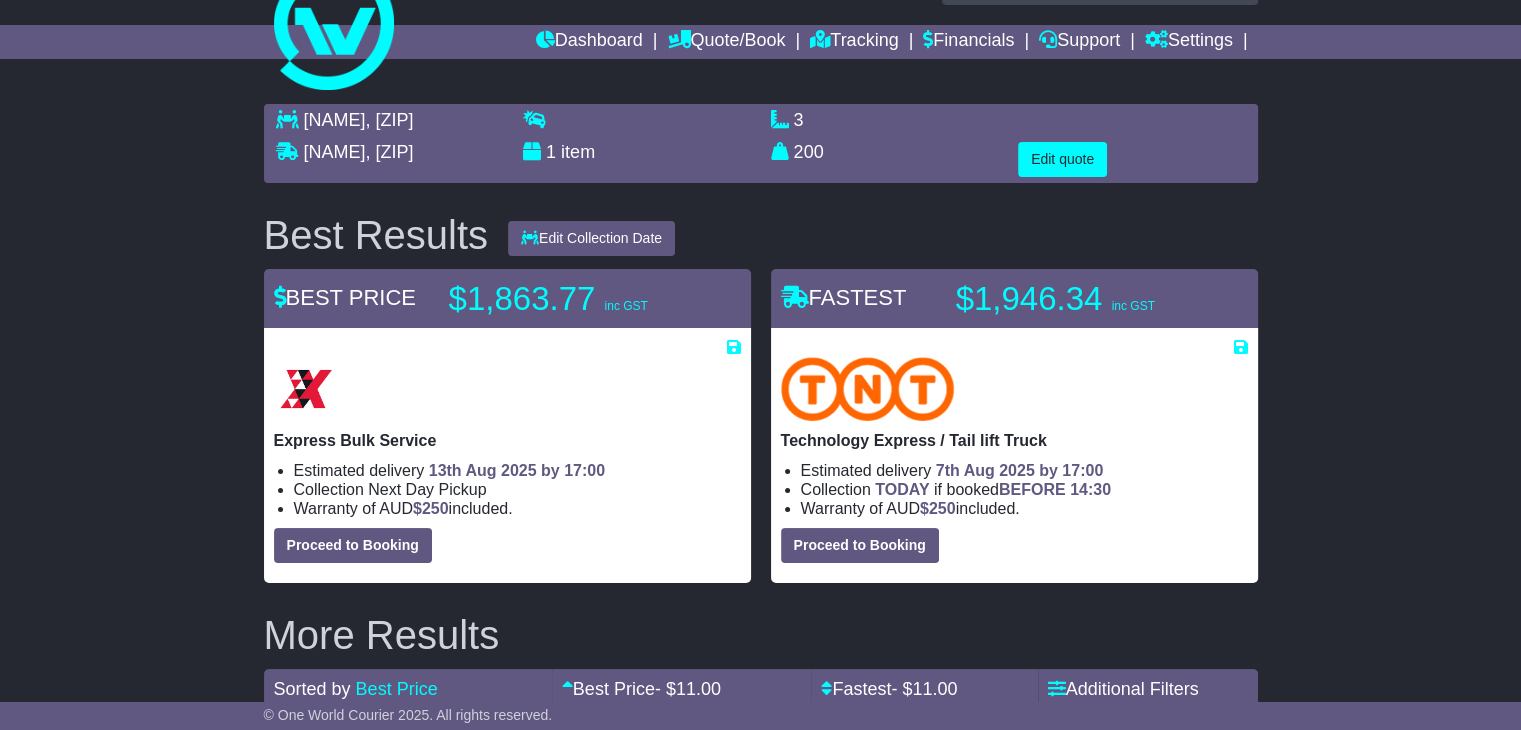 scroll, scrollTop: 0, scrollLeft: 0, axis: both 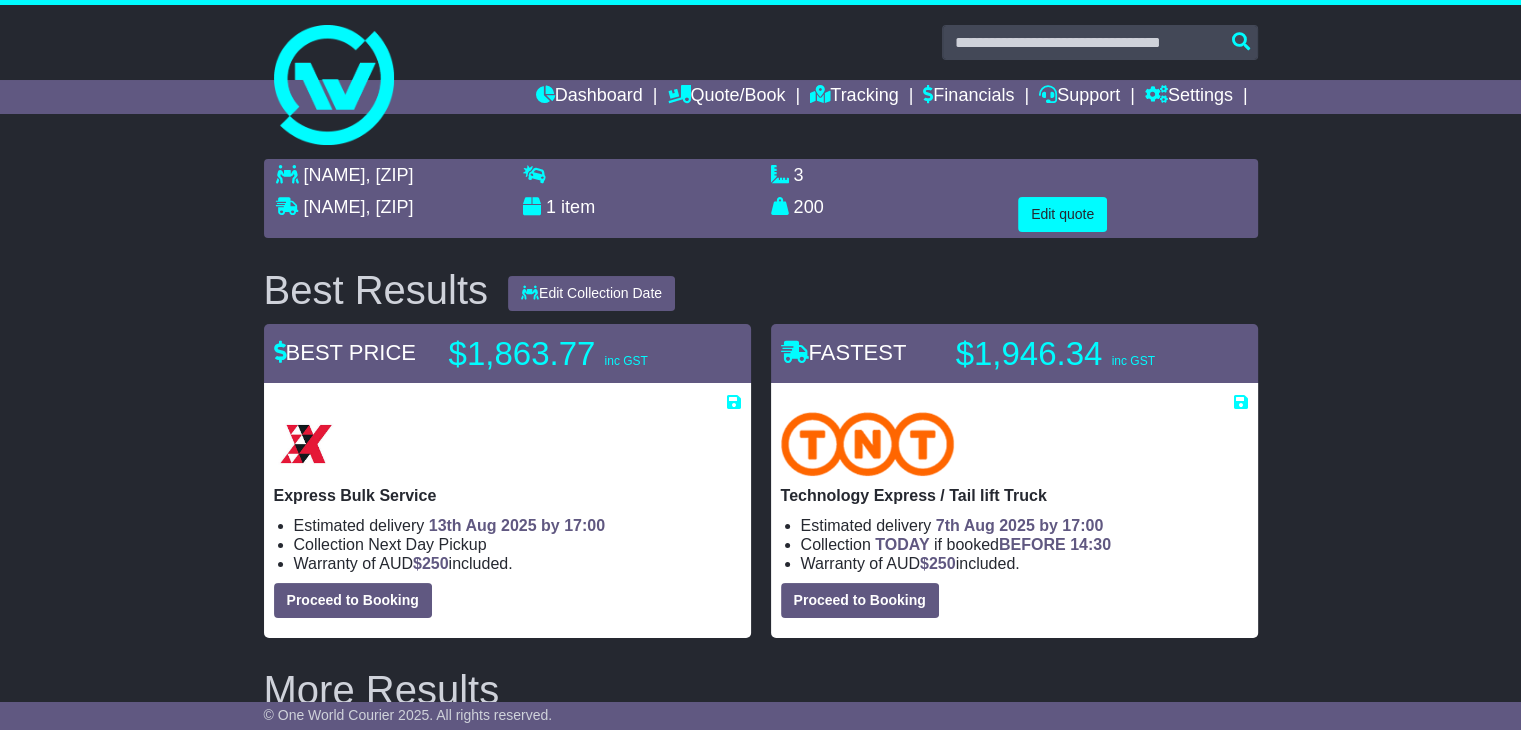drag, startPoint x: 892, startPoint y: 273, endPoint x: 938, endPoint y: 221, distance: 69.426216 